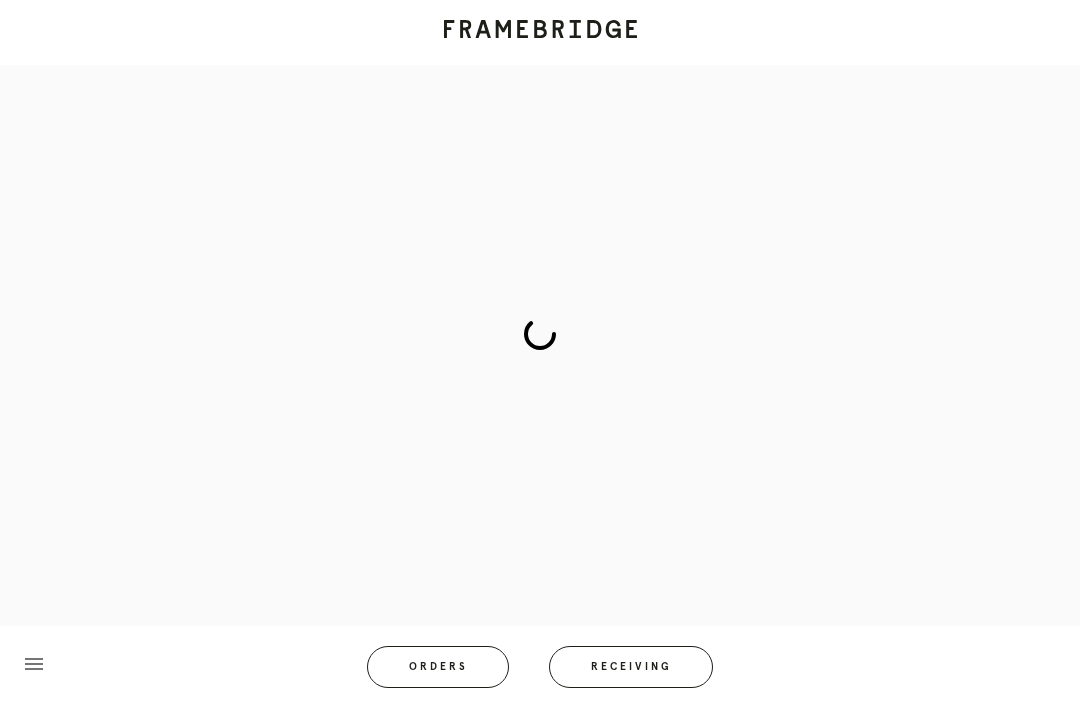 scroll, scrollTop: 0, scrollLeft: 0, axis: both 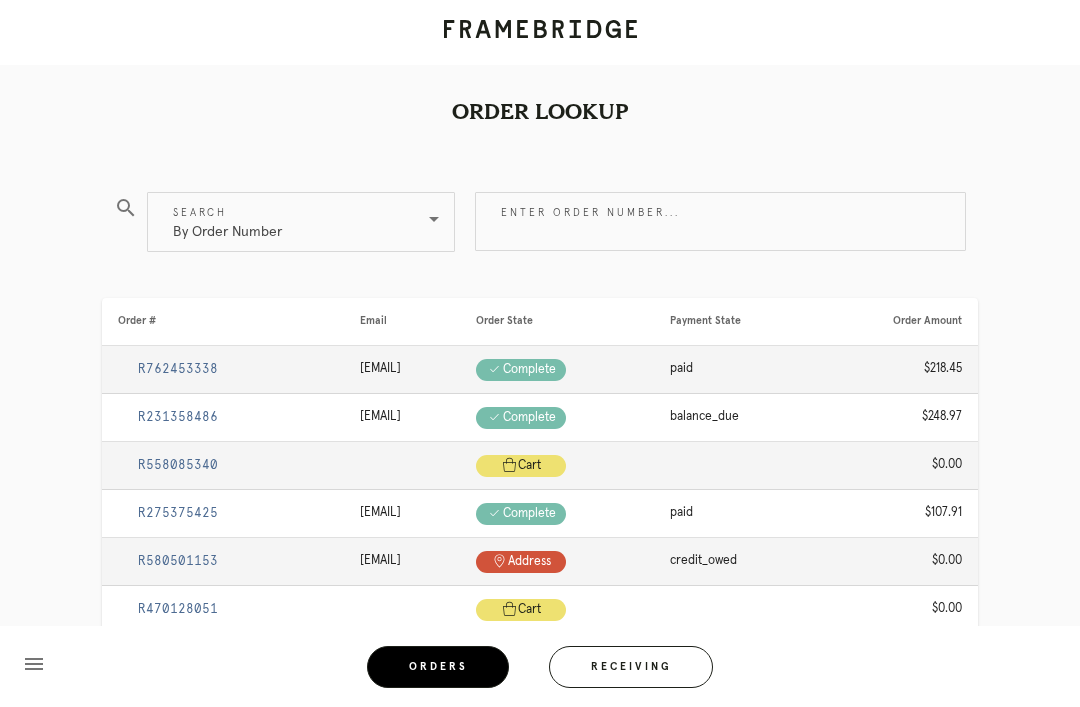 click on "Receiving" at bounding box center [631, 667] 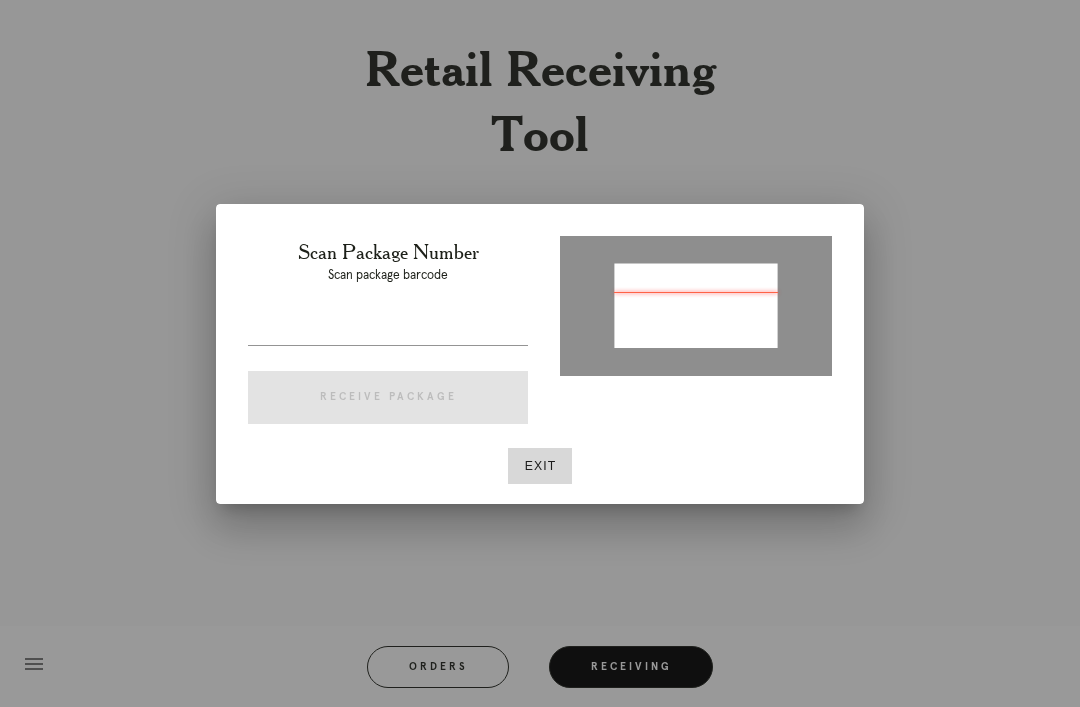 type on "P572128803051726" 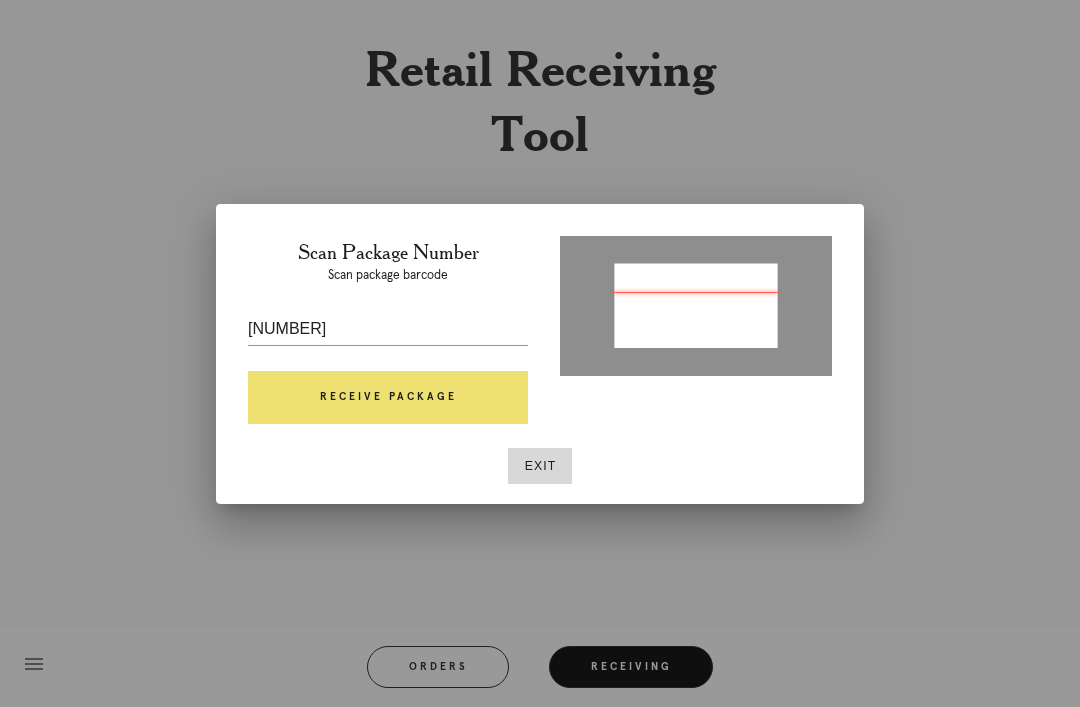 click on "Receive Package" at bounding box center (388, 398) 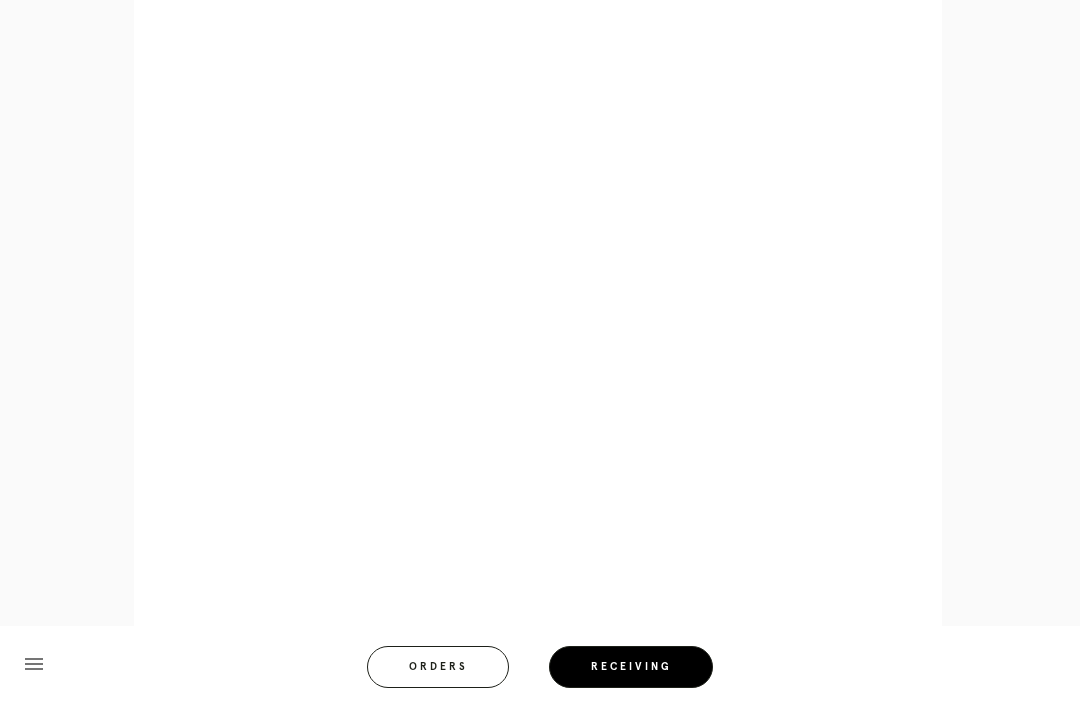 scroll, scrollTop: 963, scrollLeft: 0, axis: vertical 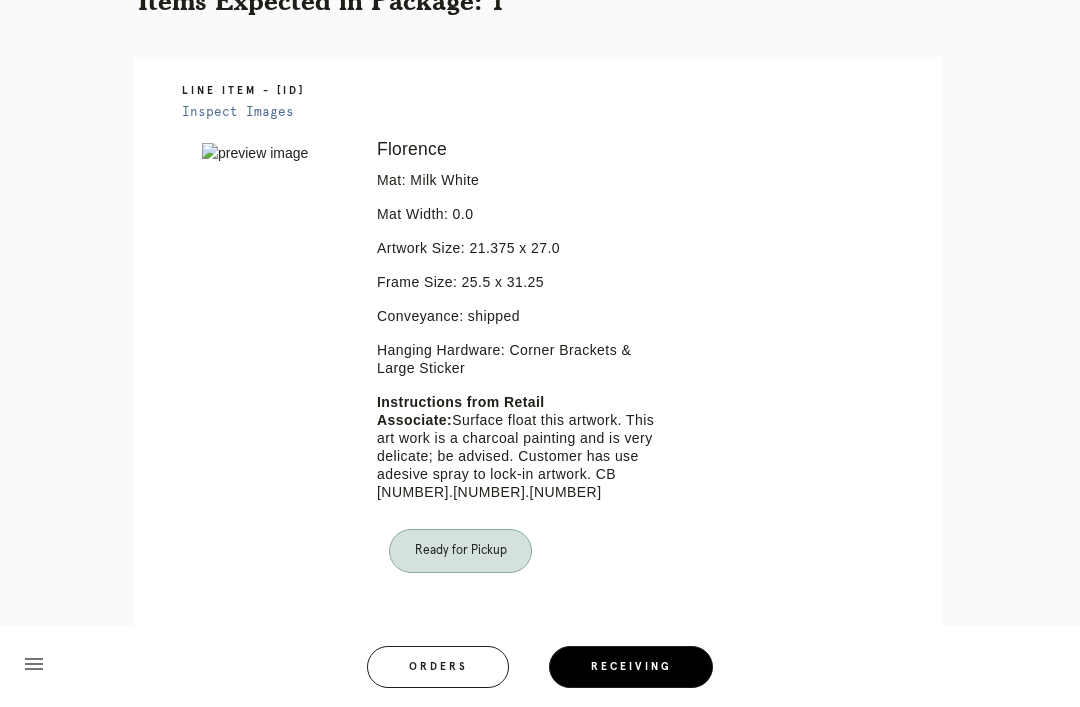 click on "Orders" at bounding box center (438, 667) 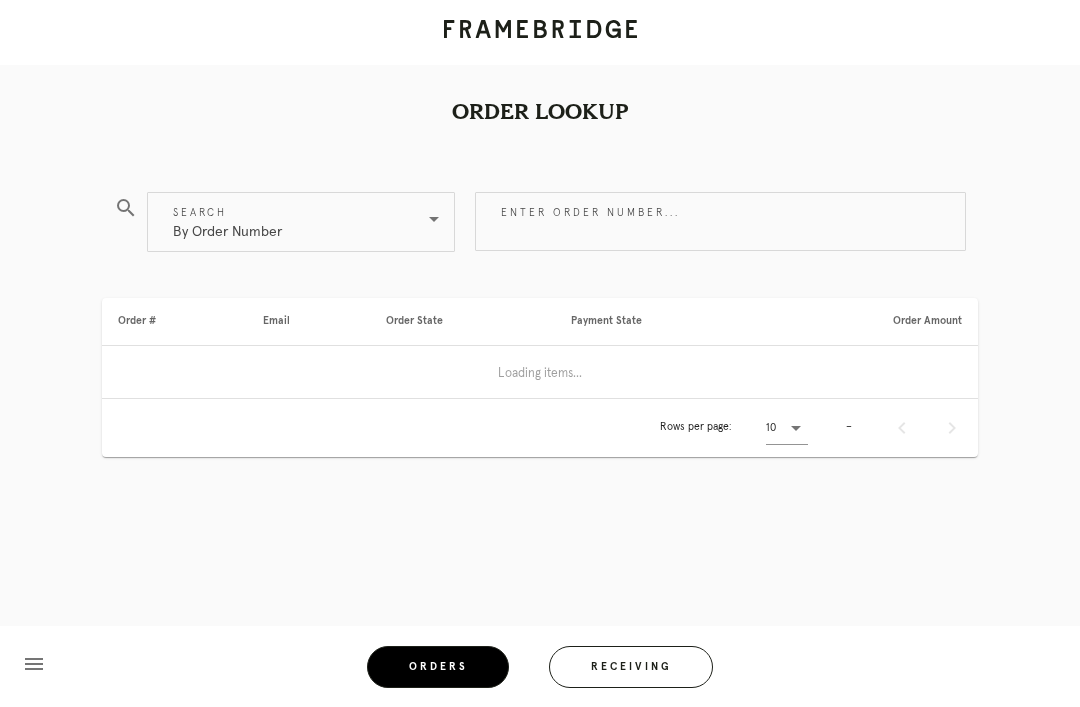 scroll, scrollTop: 0, scrollLeft: 0, axis: both 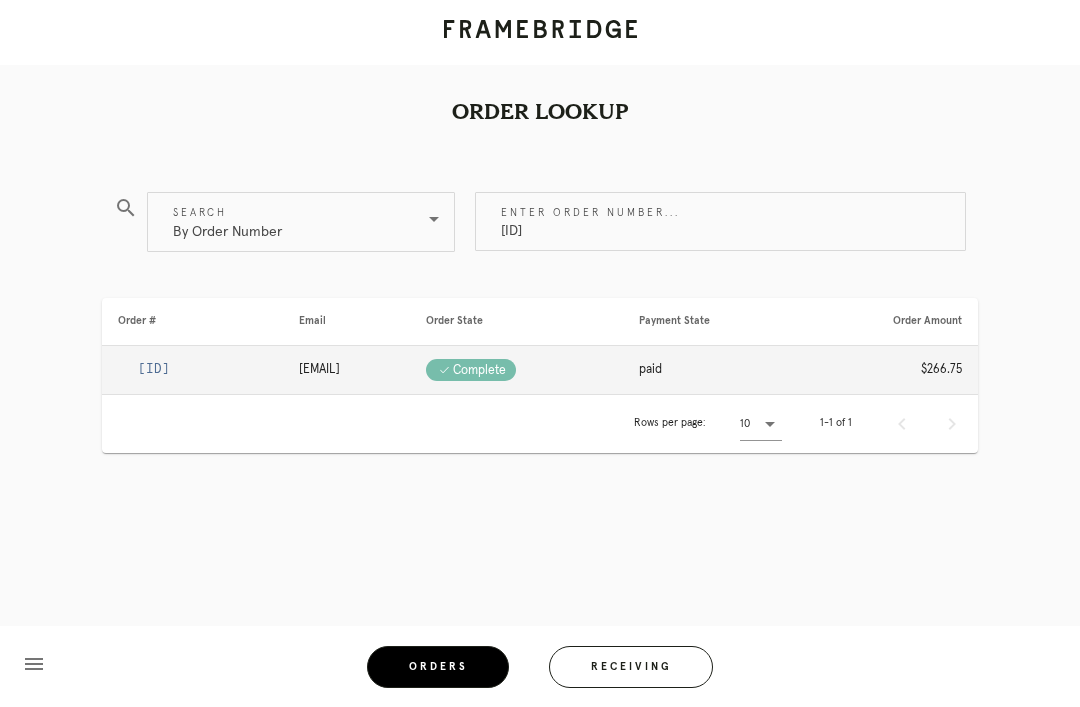 type on "M761742071" 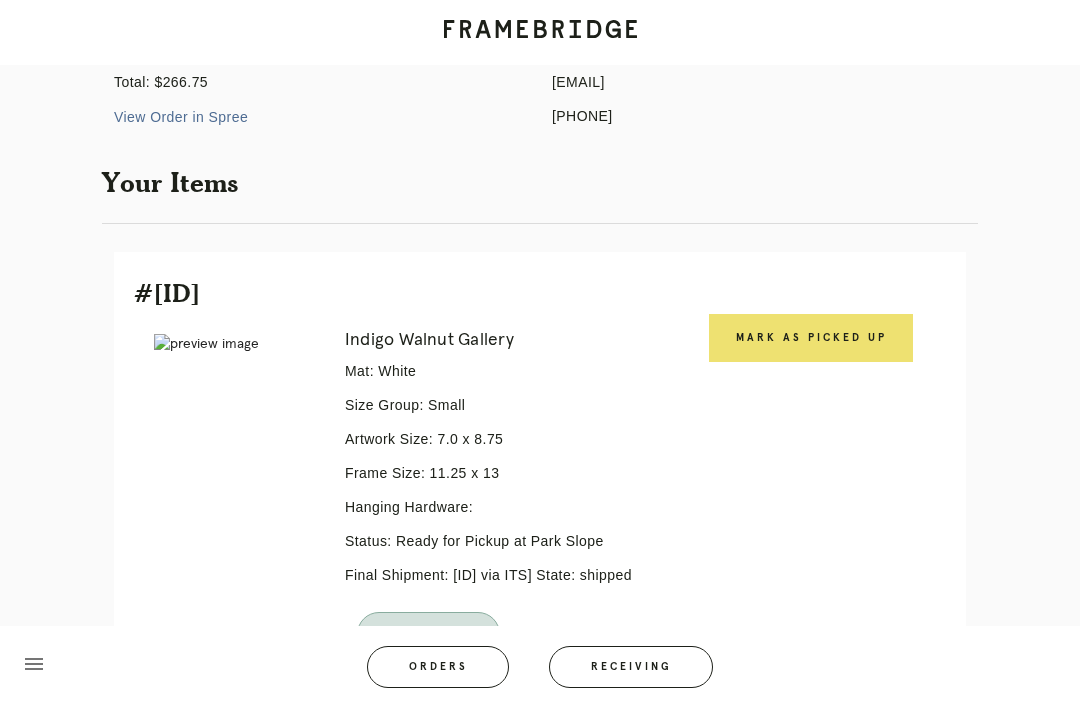 scroll, scrollTop: 399, scrollLeft: 0, axis: vertical 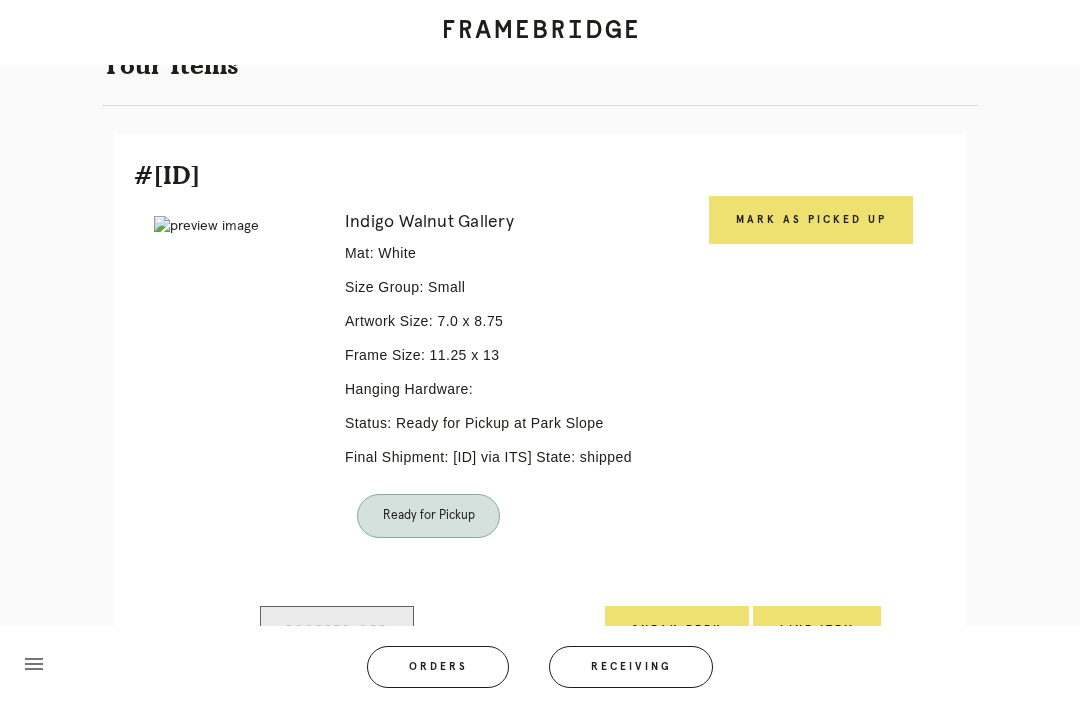 click on "Mark as Picked Up" at bounding box center (811, 220) 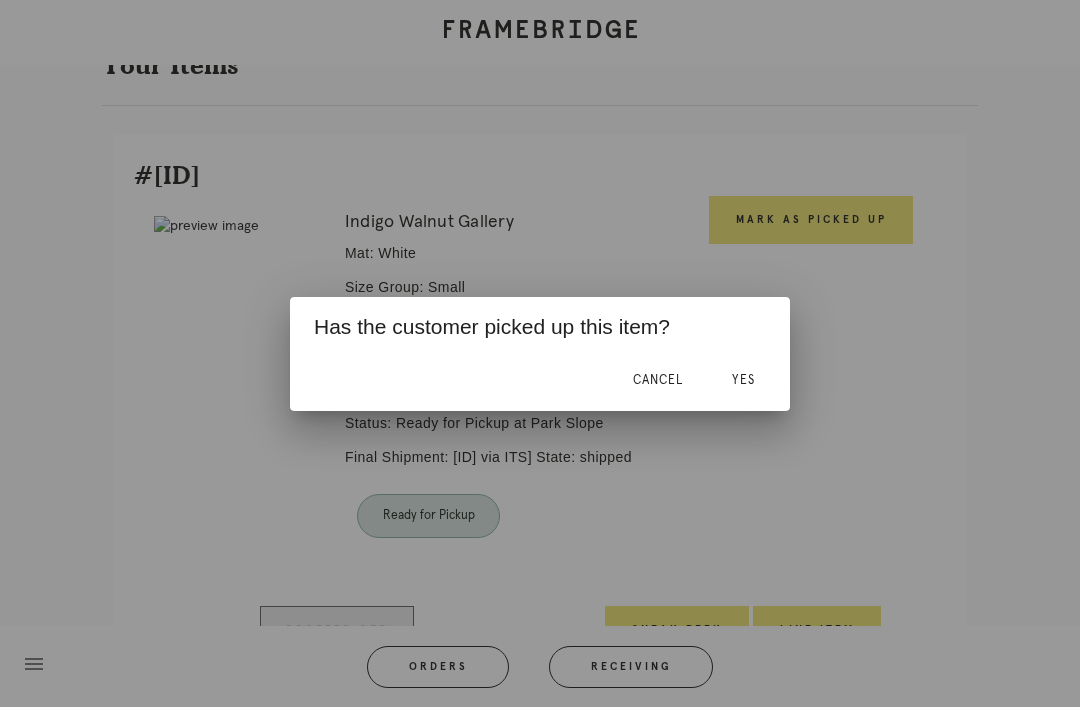 click on "Yes" at bounding box center [743, 380] 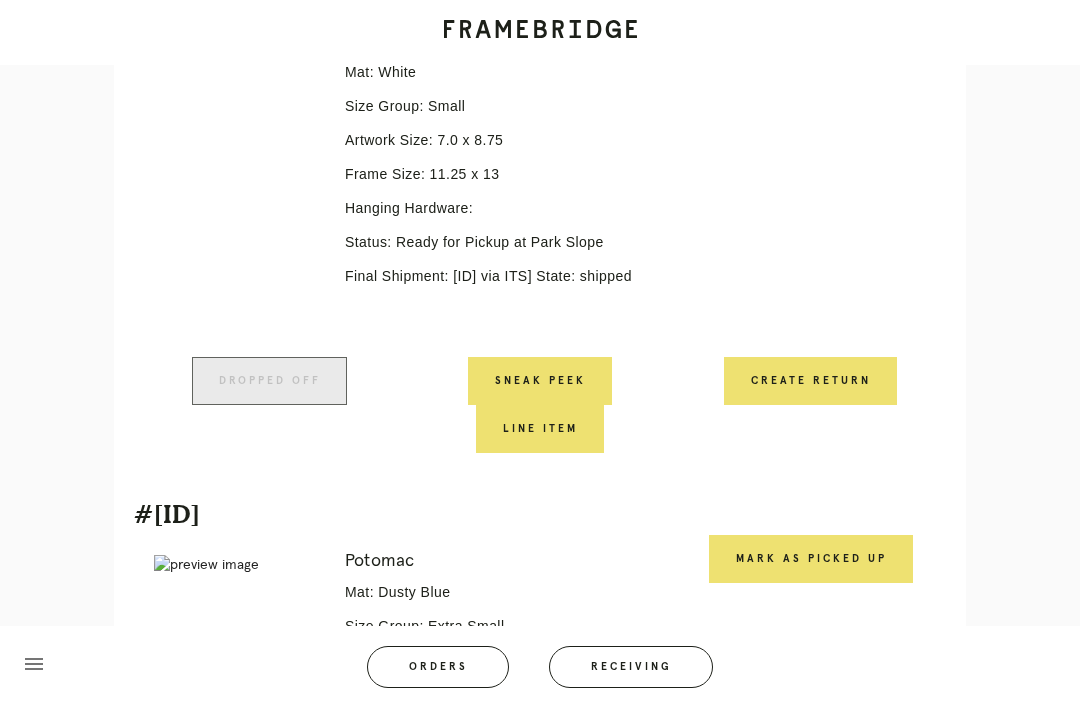 scroll, scrollTop: 988, scrollLeft: 0, axis: vertical 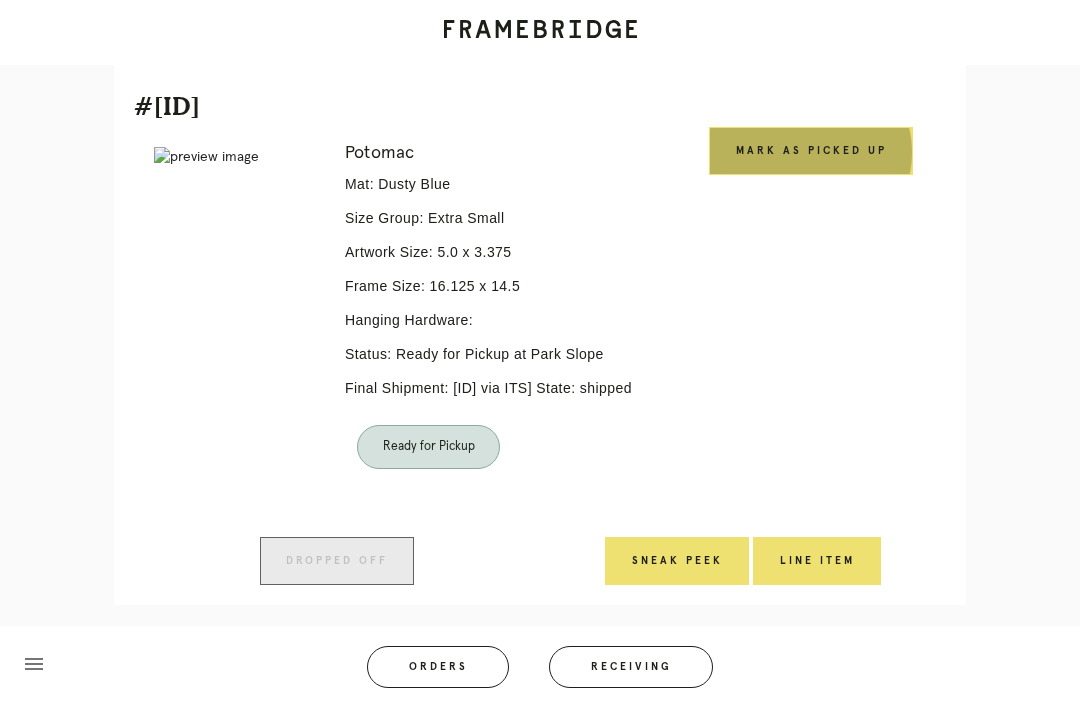 click on "Mark as Picked Up" at bounding box center (811, 151) 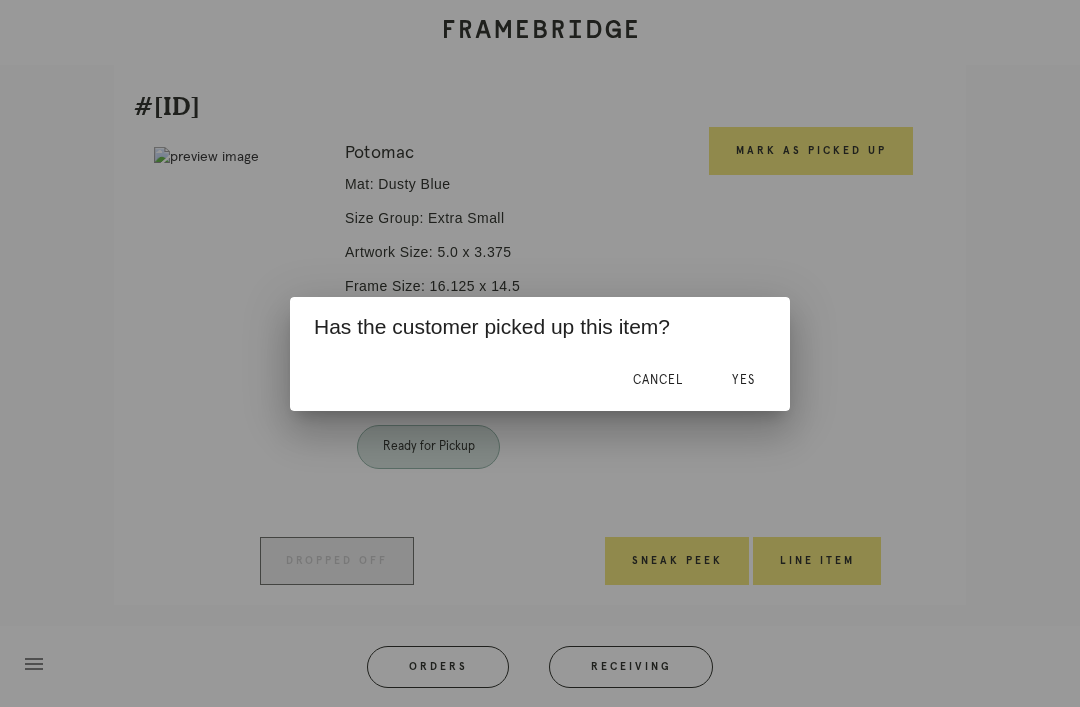 click on "Yes" at bounding box center [743, 380] 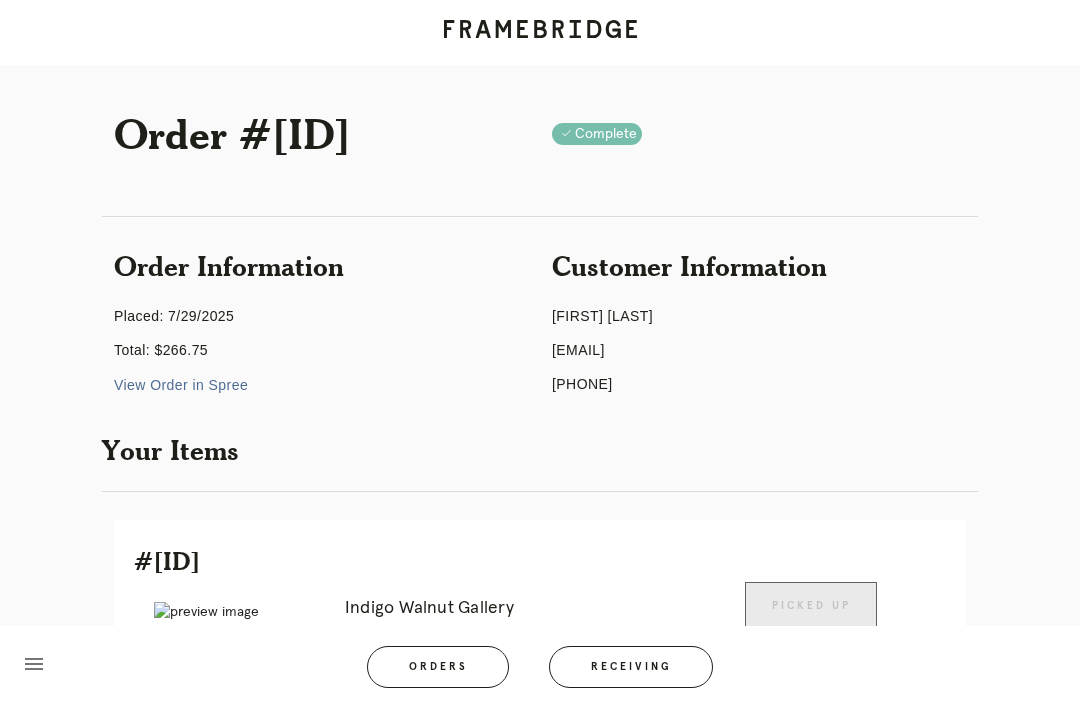 scroll, scrollTop: 0, scrollLeft: 0, axis: both 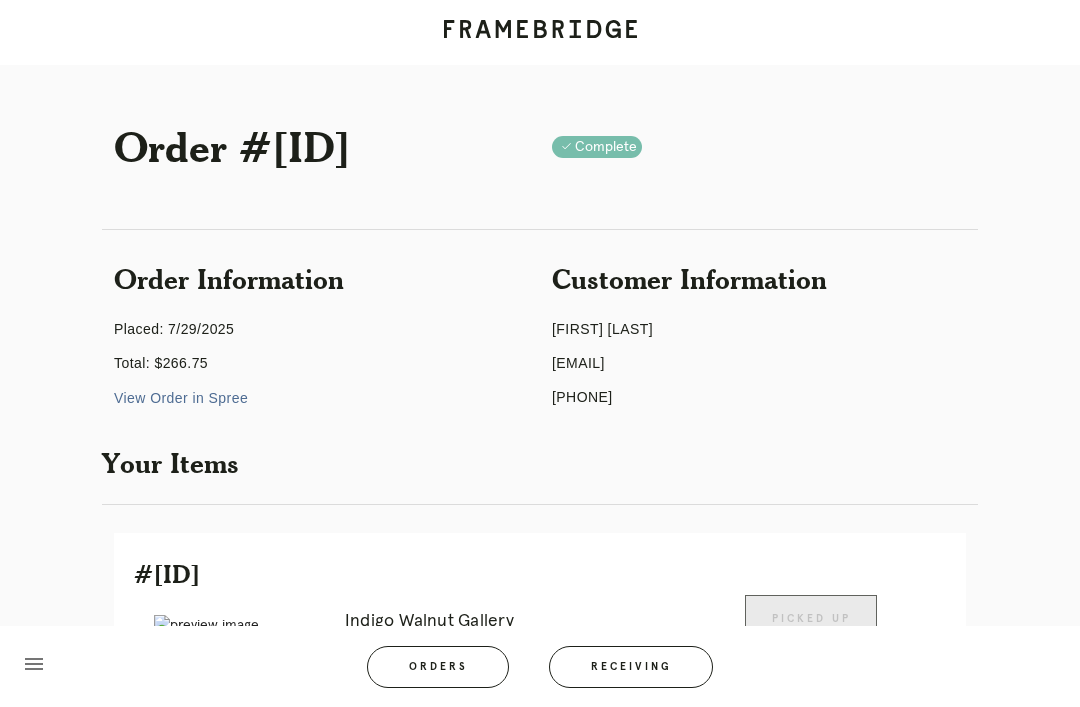 click on "Orders" at bounding box center [438, 667] 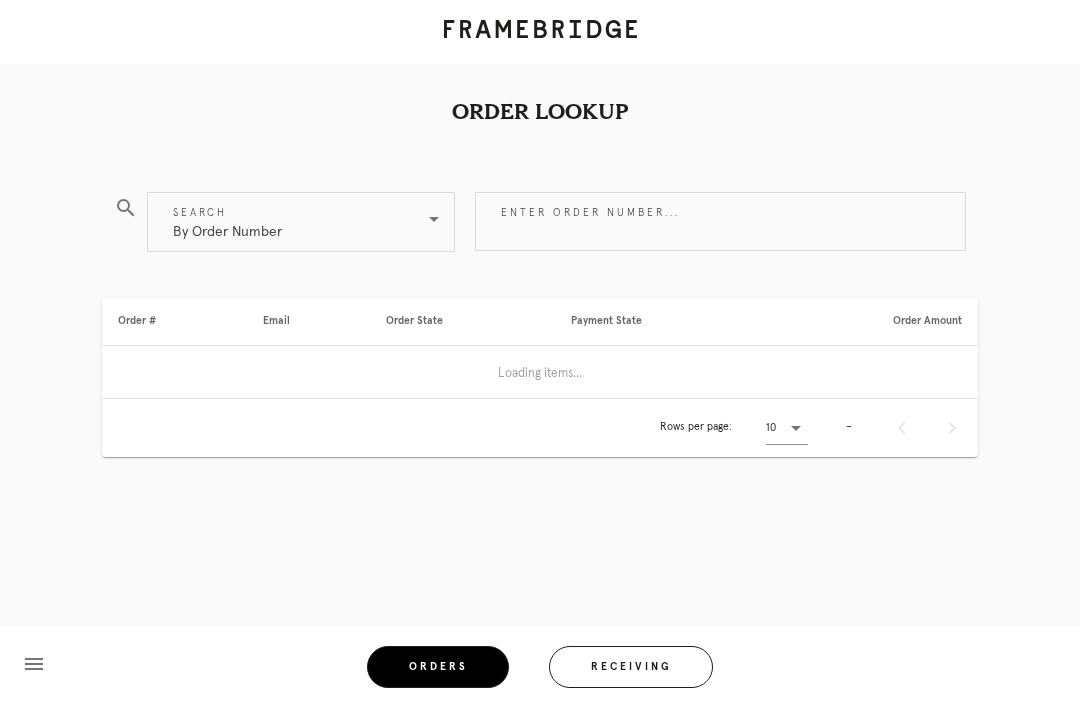 click on "Receiving" at bounding box center [631, 667] 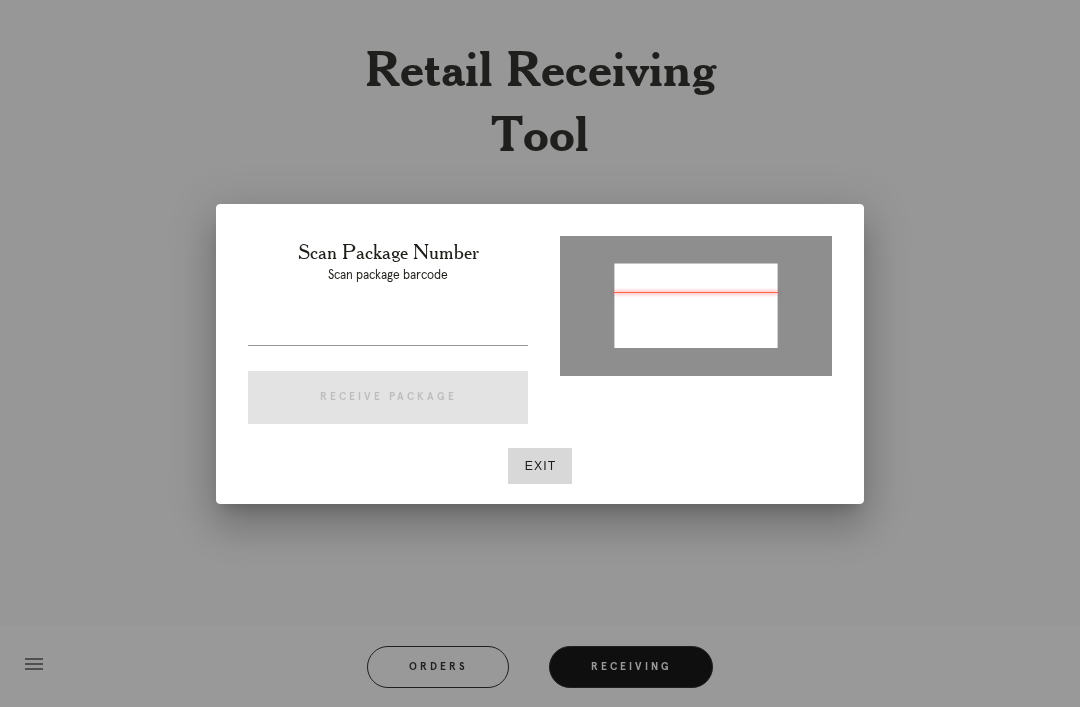 type on "P572128803051726" 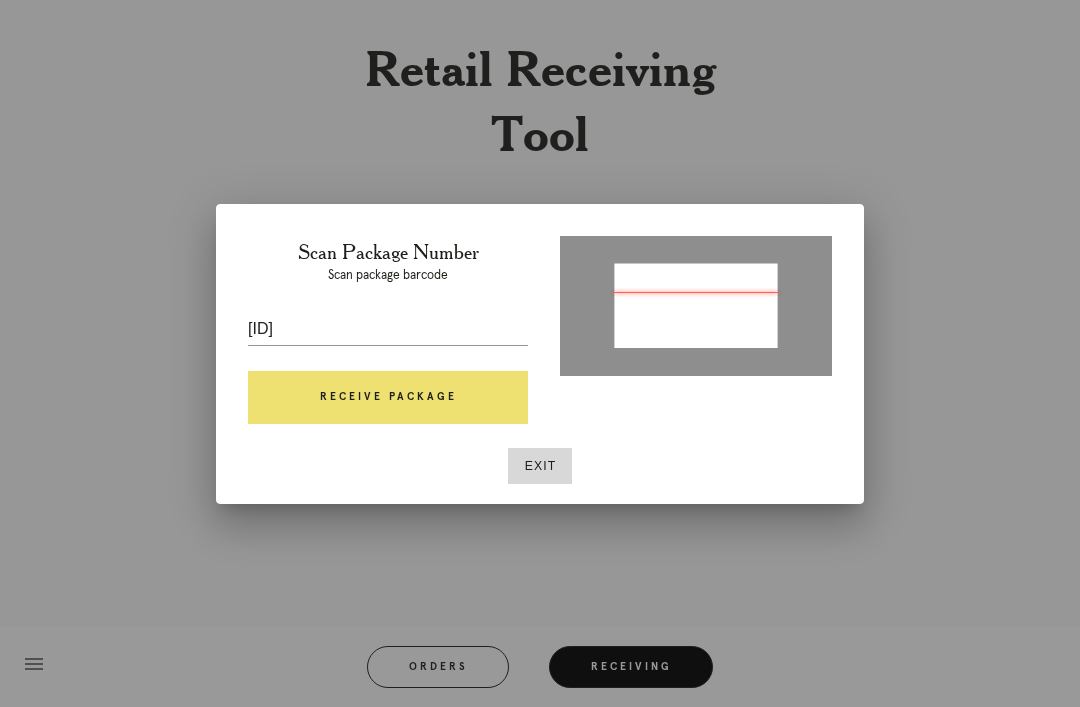 click on "Receive Package" at bounding box center [388, 398] 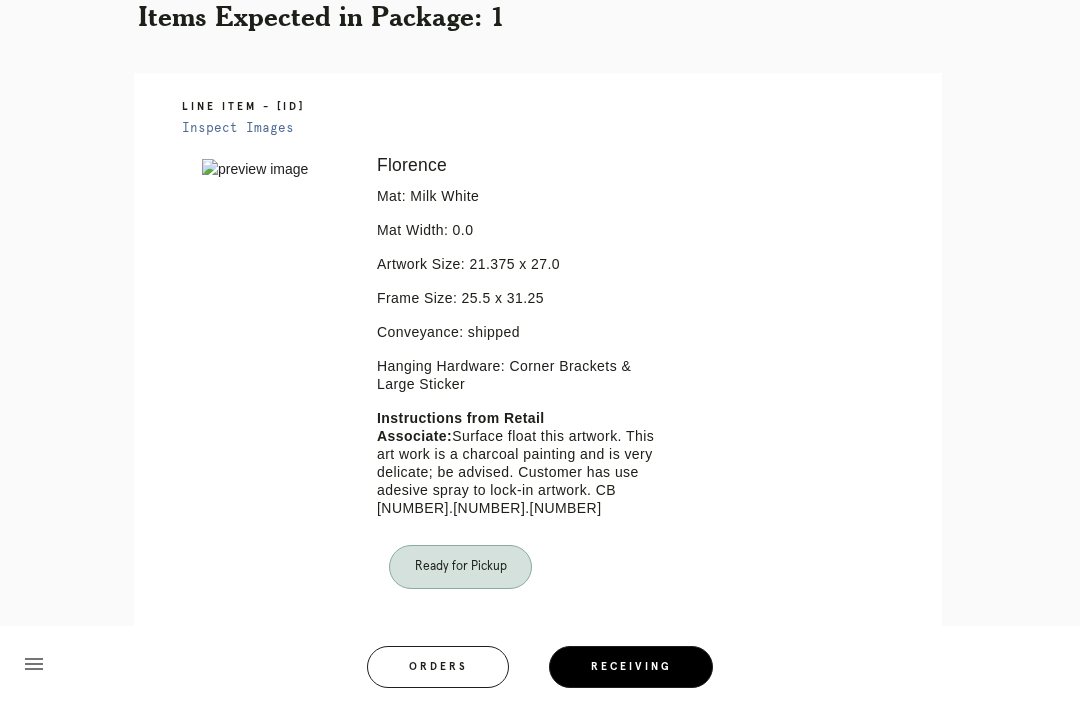 scroll, scrollTop: 428, scrollLeft: 0, axis: vertical 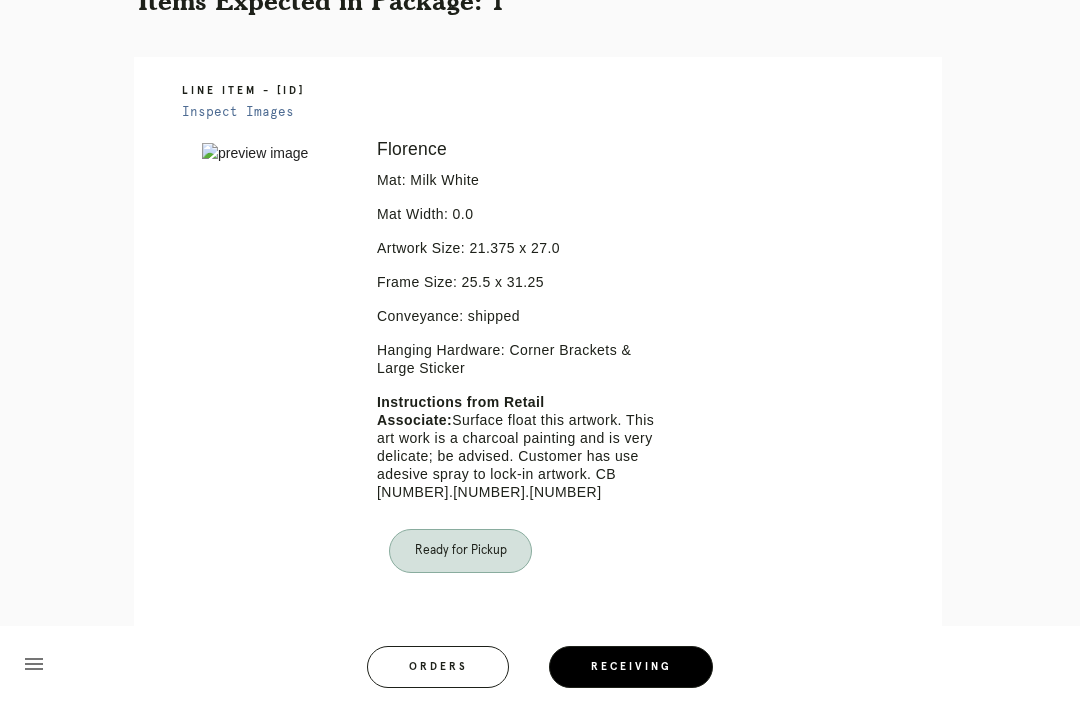 click on "Orders" at bounding box center [438, 667] 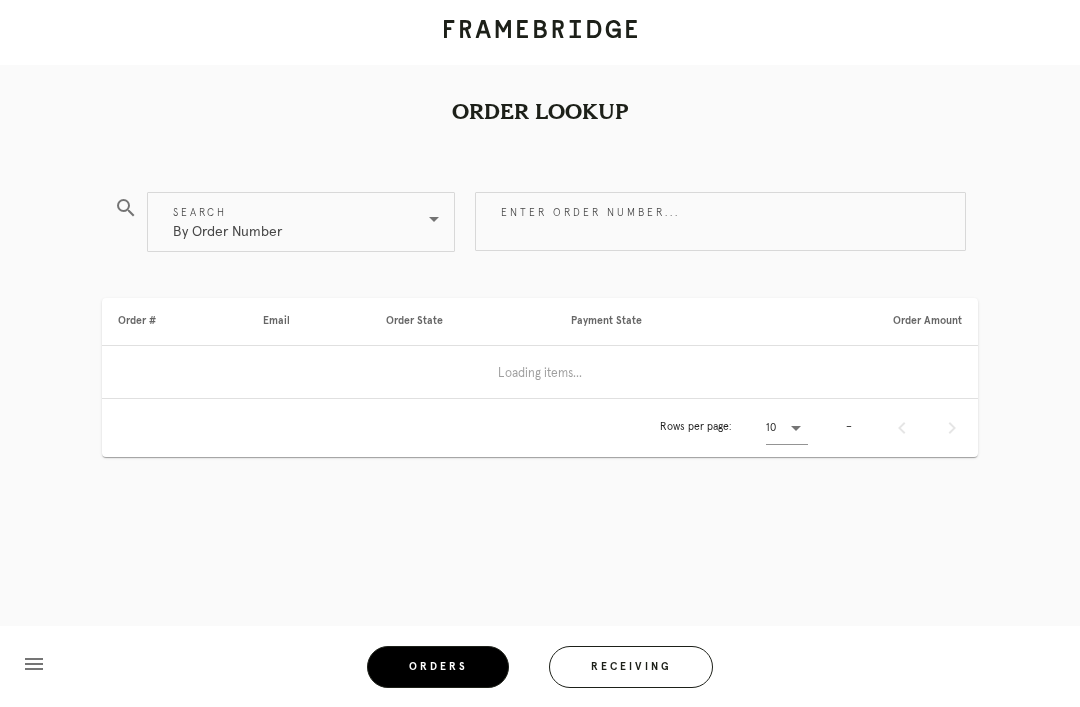 click on "Receiving" at bounding box center [631, 667] 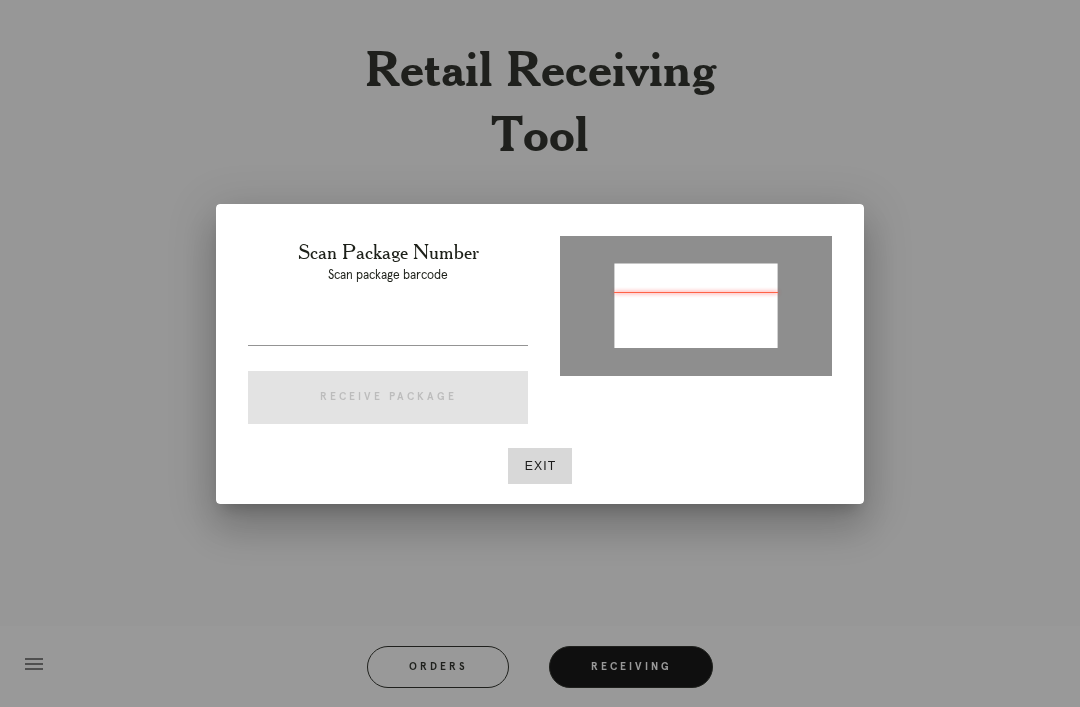 type on "P248477457754742" 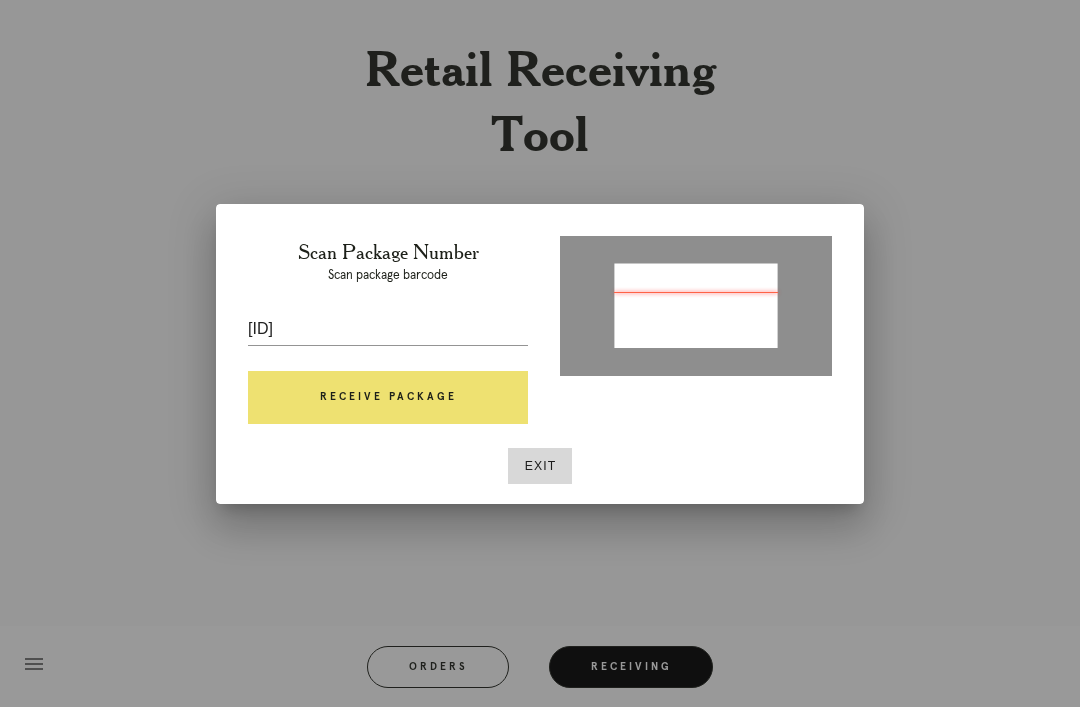 click on "Receive Package" at bounding box center [388, 398] 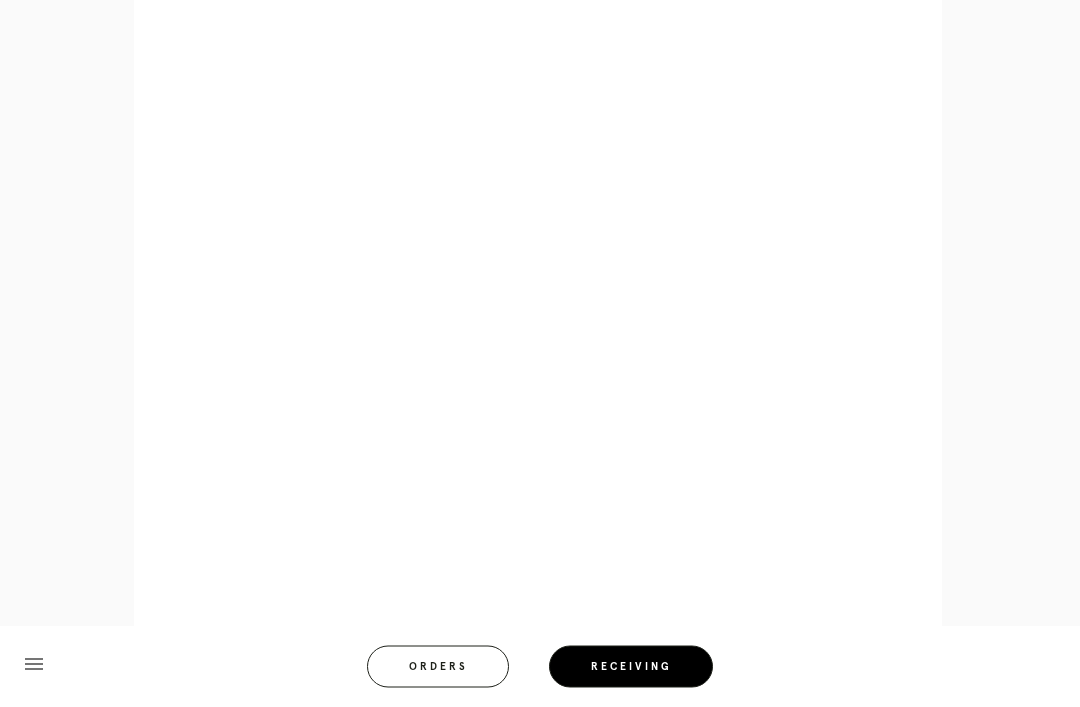 scroll, scrollTop: 858, scrollLeft: 0, axis: vertical 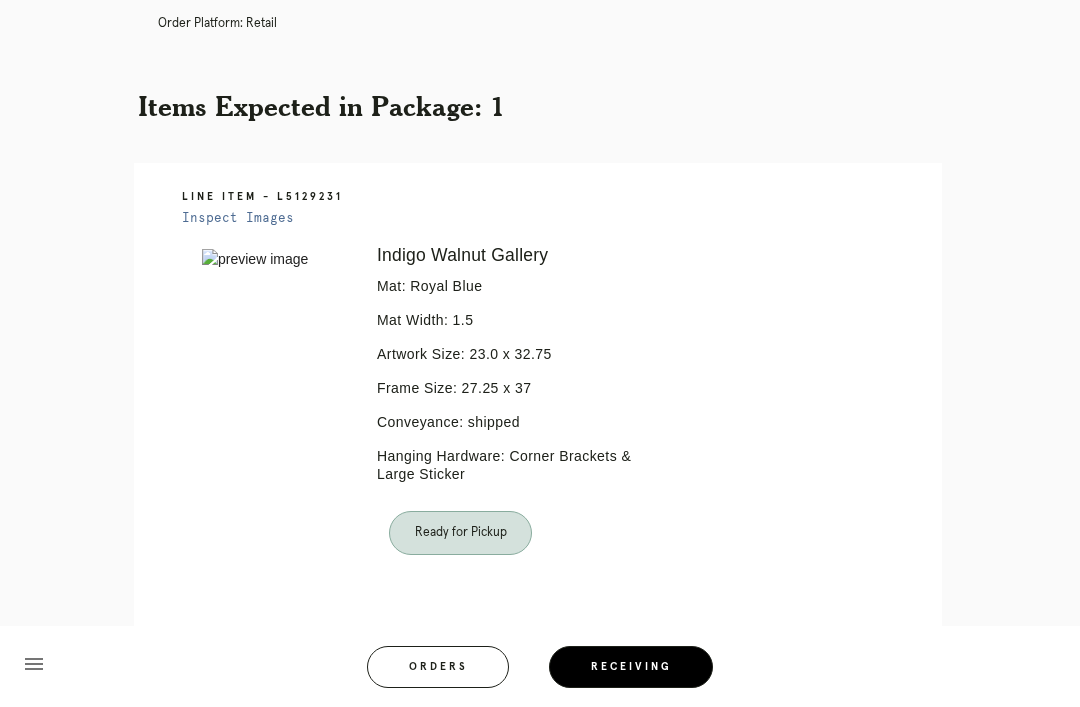 click on "Orders" at bounding box center [438, 667] 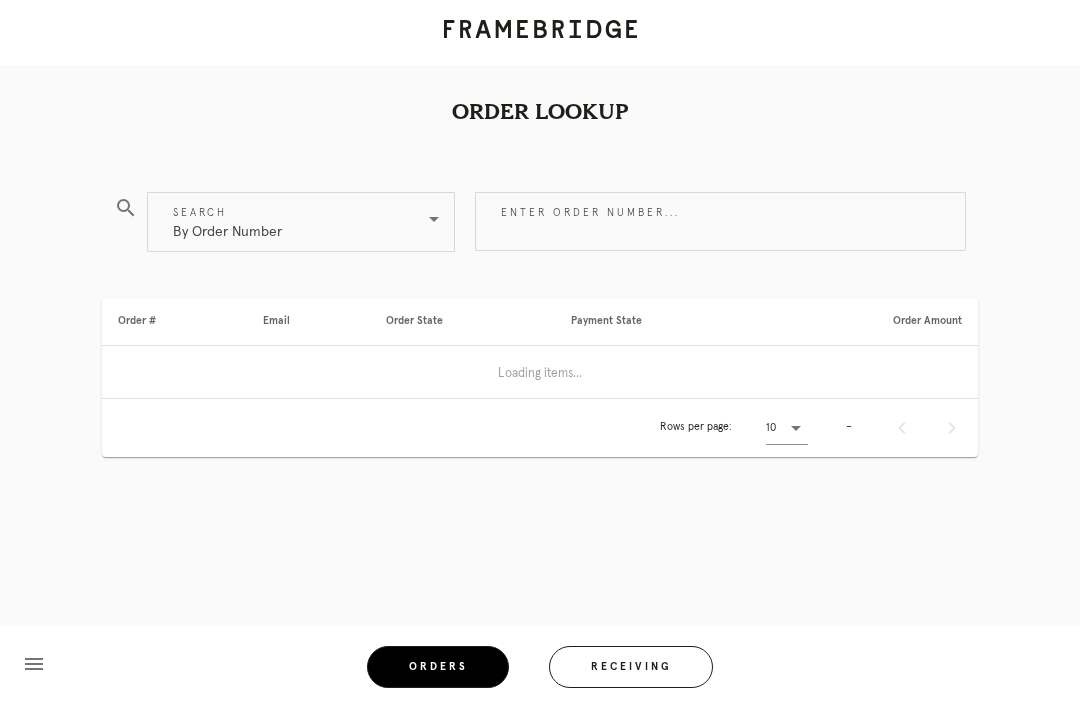 click on "Receiving" at bounding box center (631, 667) 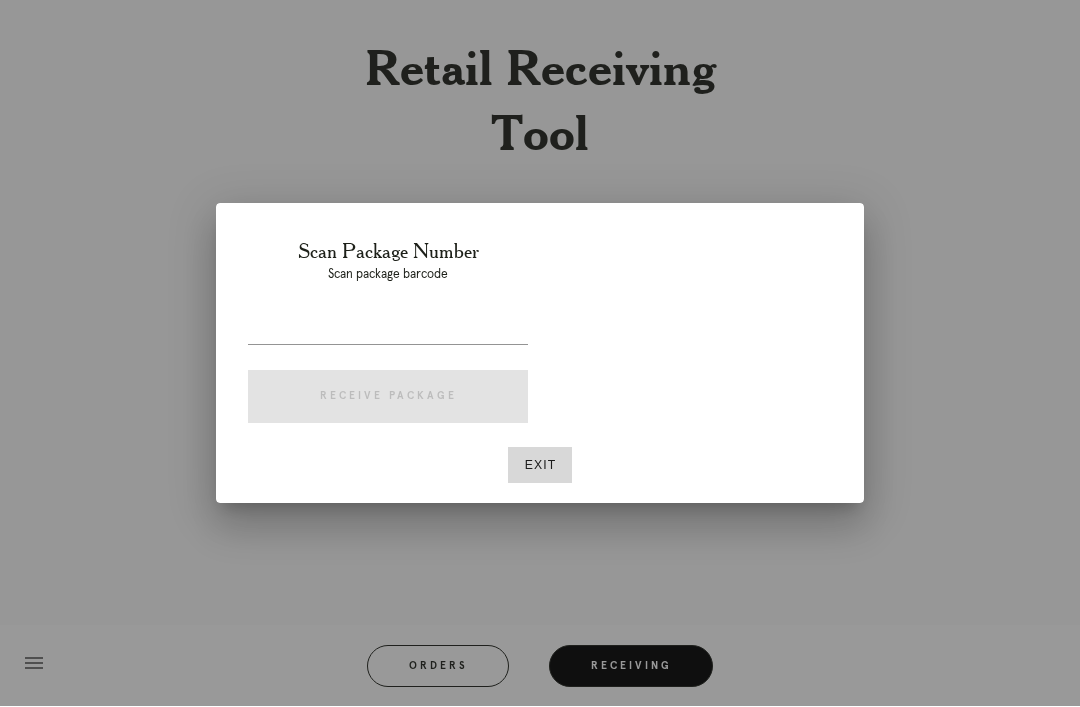 scroll, scrollTop: 64, scrollLeft: 0, axis: vertical 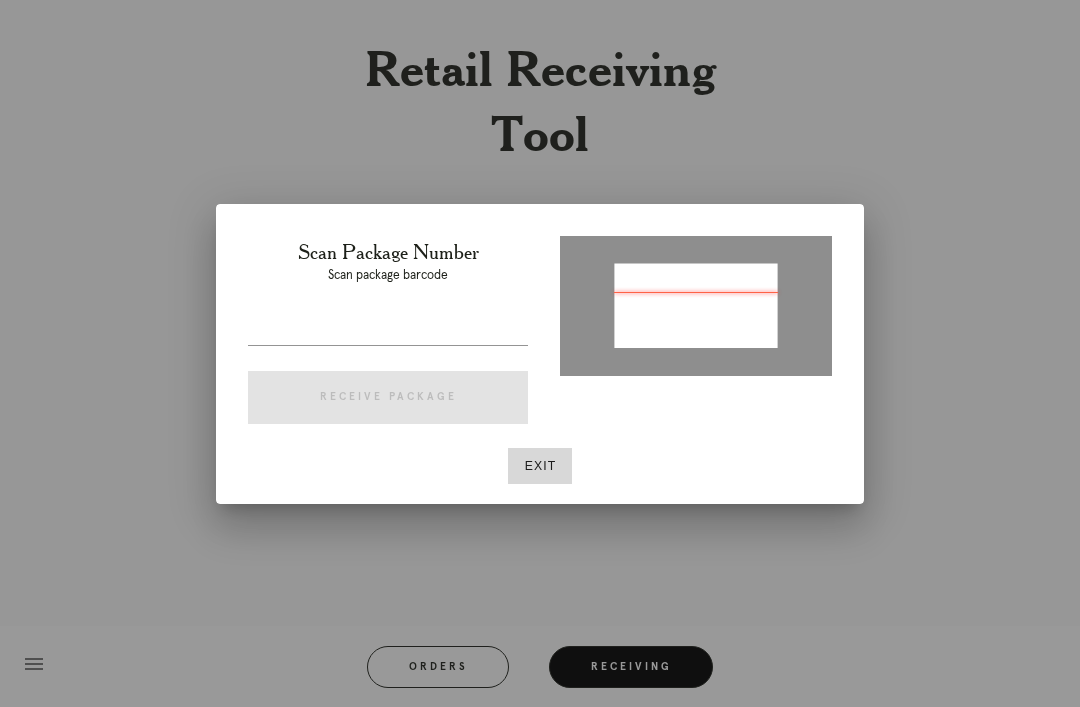 type on "P515998697518855" 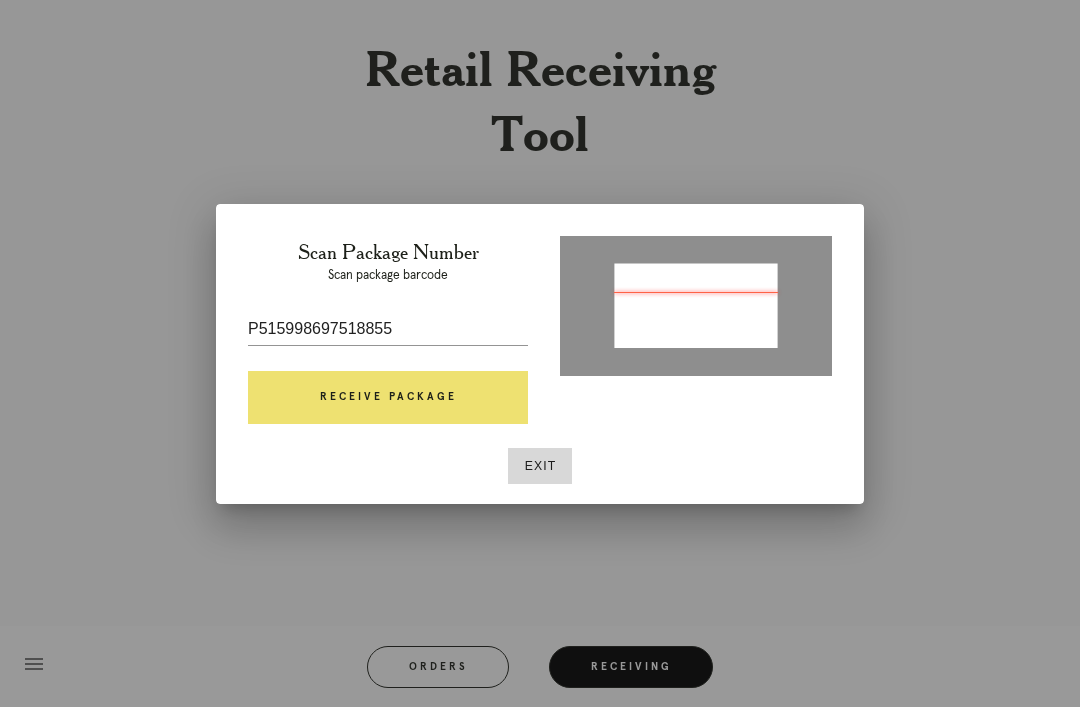 click on "Receive Package" at bounding box center [388, 398] 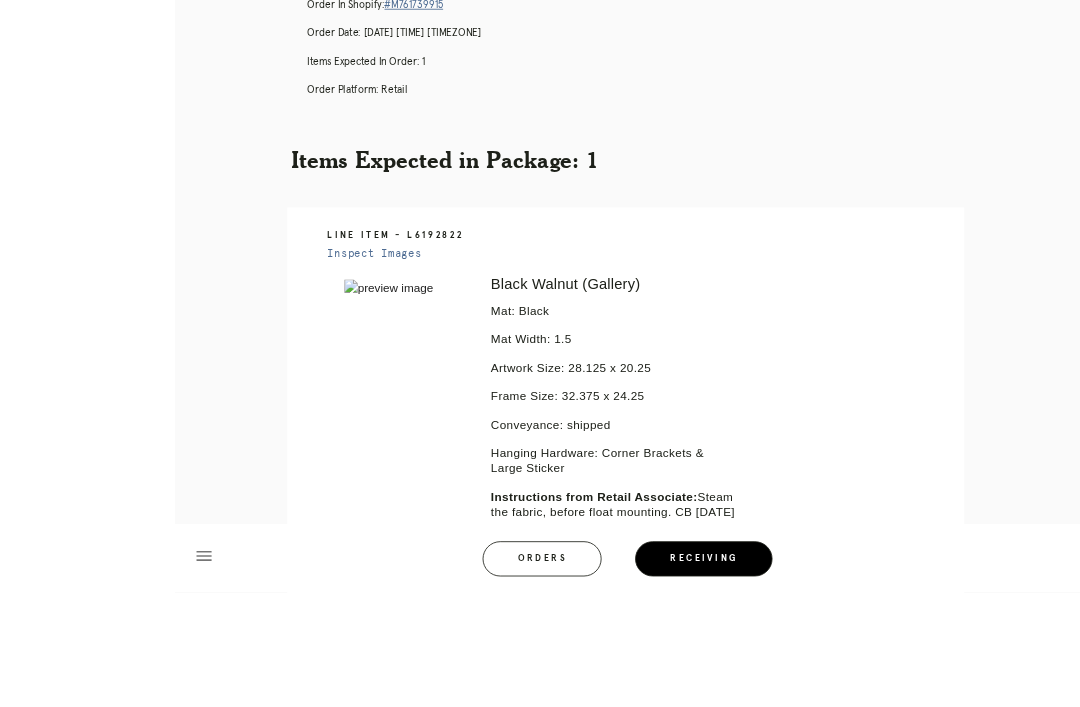 scroll, scrollTop: 0, scrollLeft: 0, axis: both 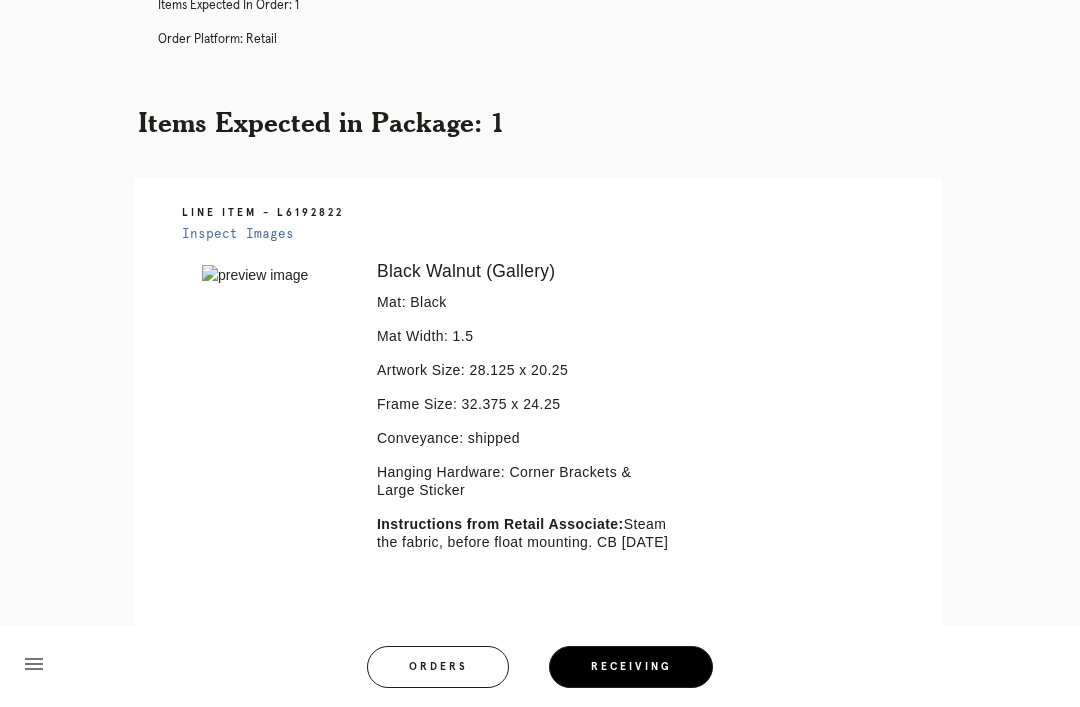click on "Orders" at bounding box center (438, 667) 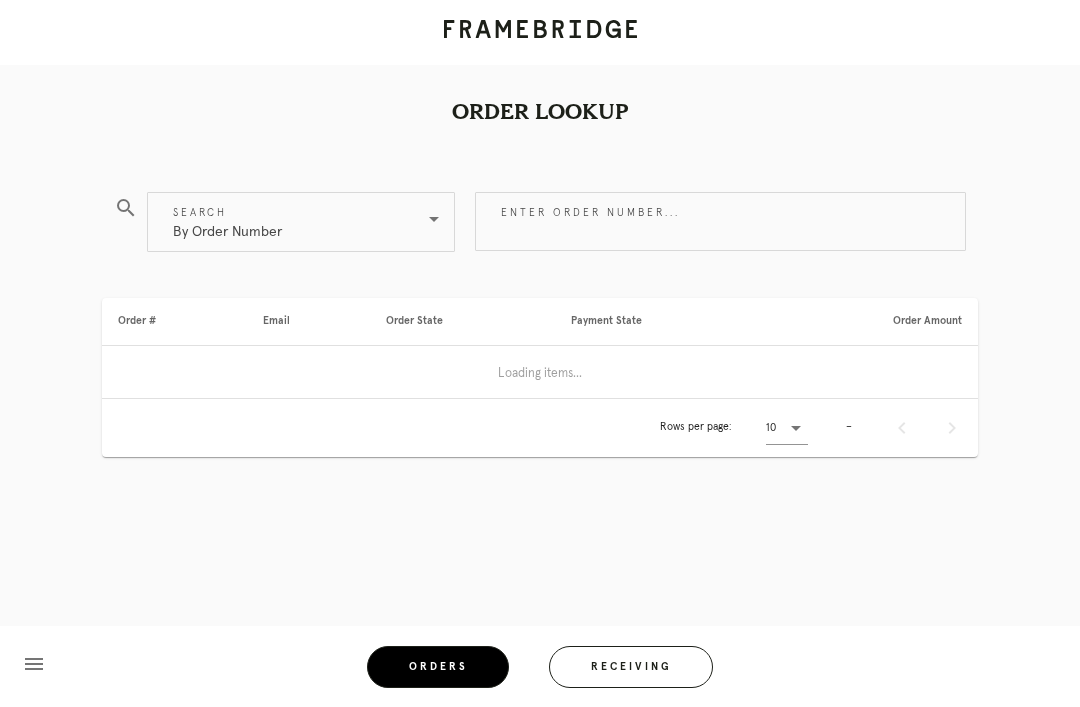 click on "Enter order number..." at bounding box center [720, 221] 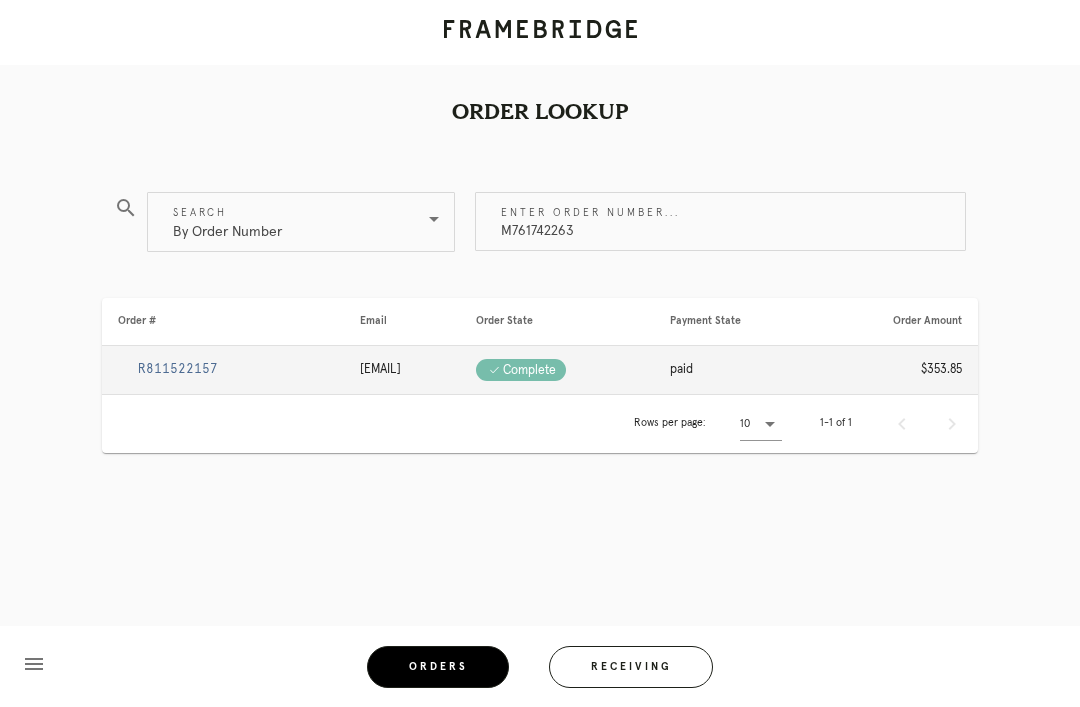 type on "M761742263" 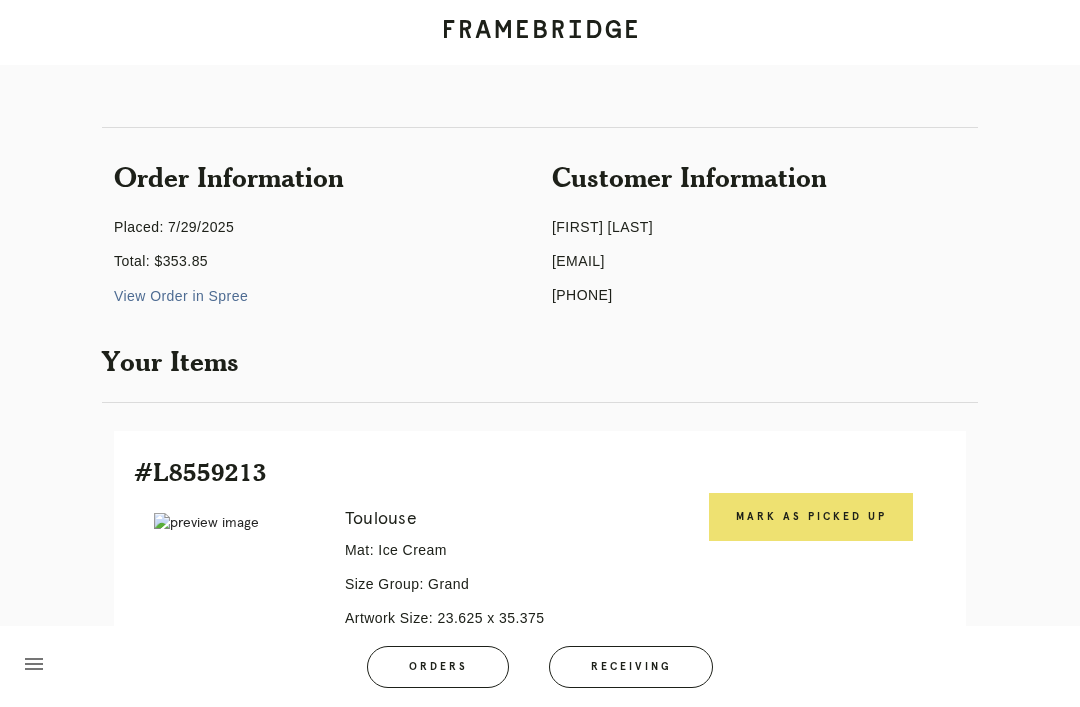 scroll, scrollTop: 101, scrollLeft: 0, axis: vertical 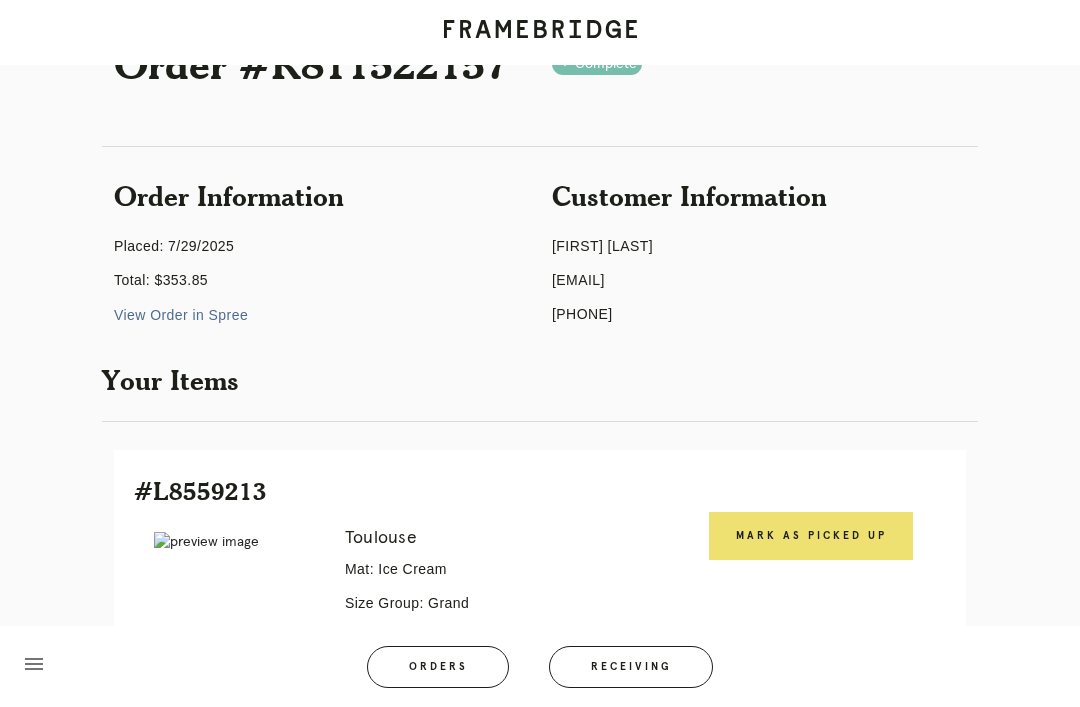 click on "Mark as Picked Up" at bounding box center (811, 536) 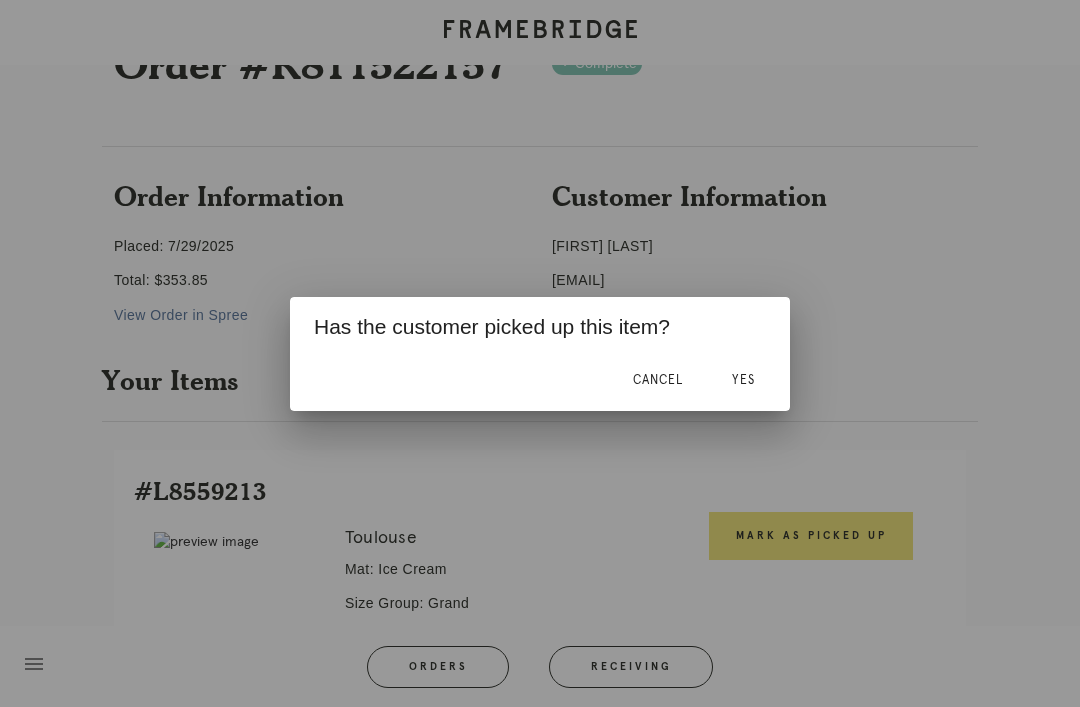 click on "Cancel
Yes" at bounding box center [540, 381] 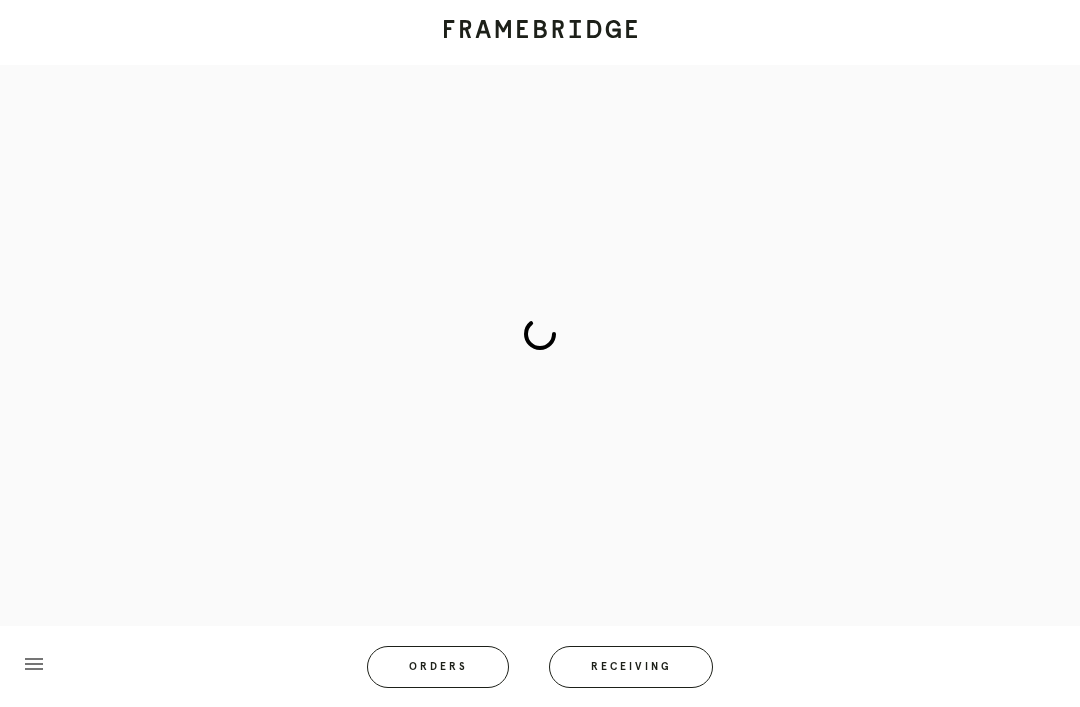 scroll, scrollTop: 83, scrollLeft: 0, axis: vertical 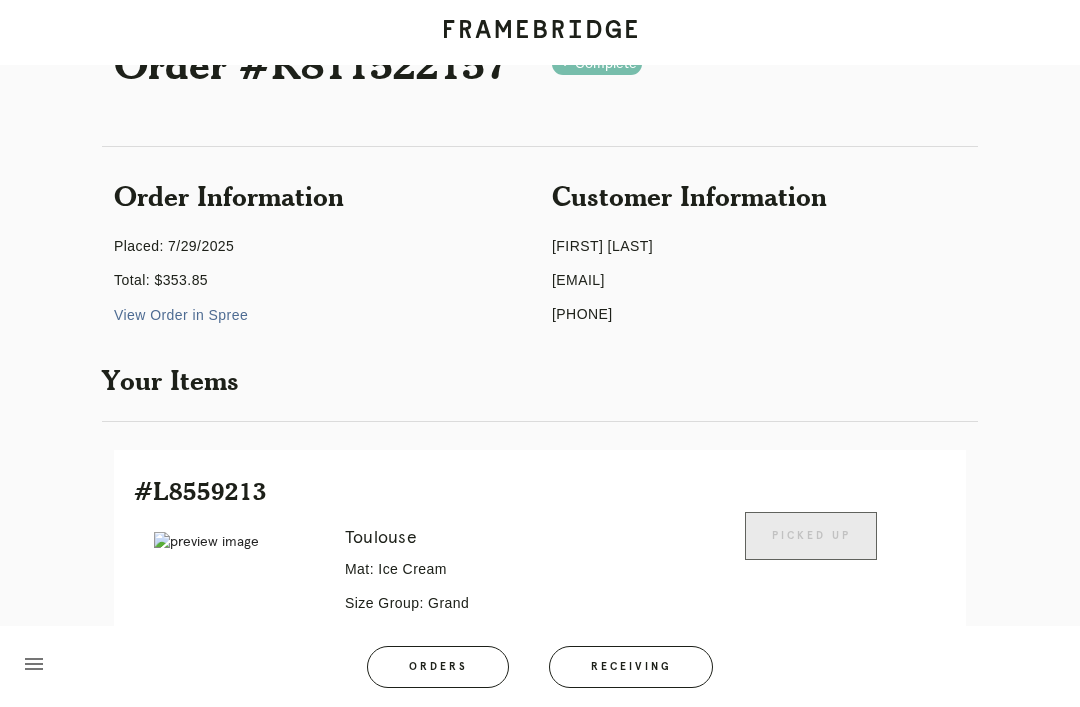 click on "Orders" at bounding box center [438, 667] 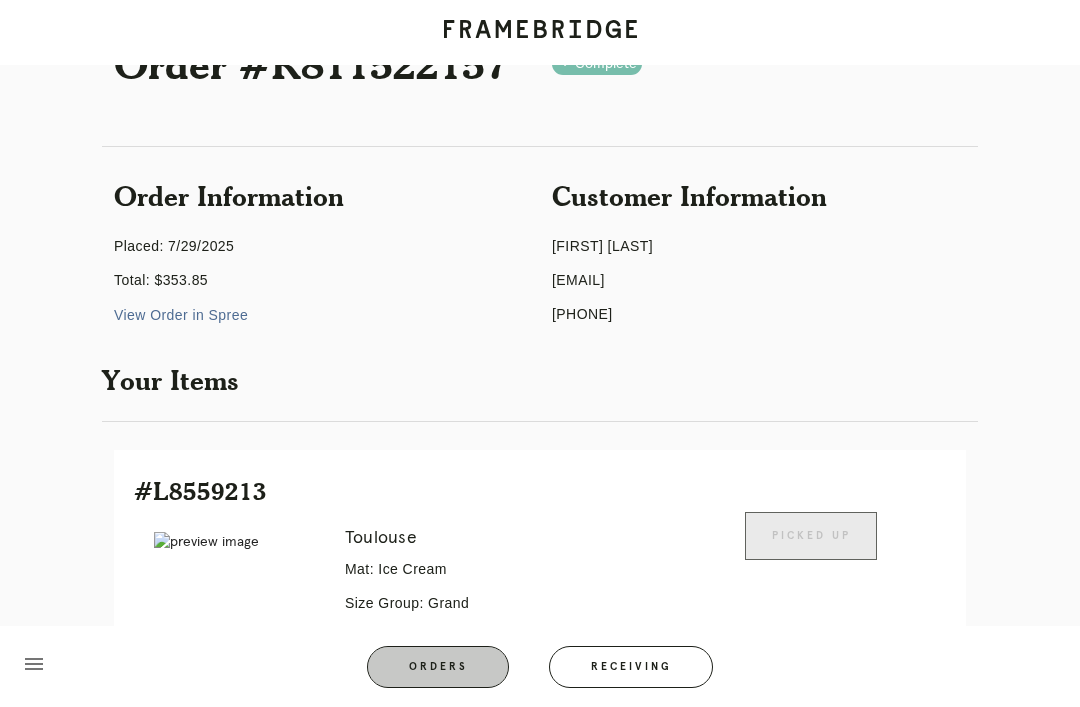scroll, scrollTop: 64, scrollLeft: 0, axis: vertical 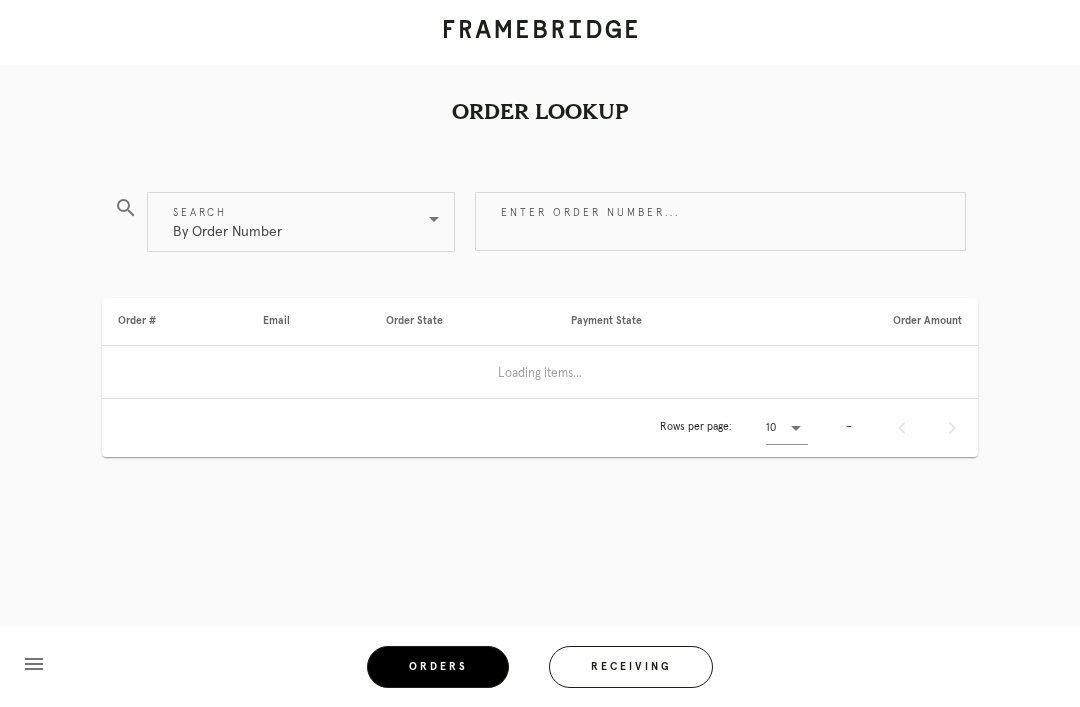 click on "Receiving" at bounding box center (631, 661) 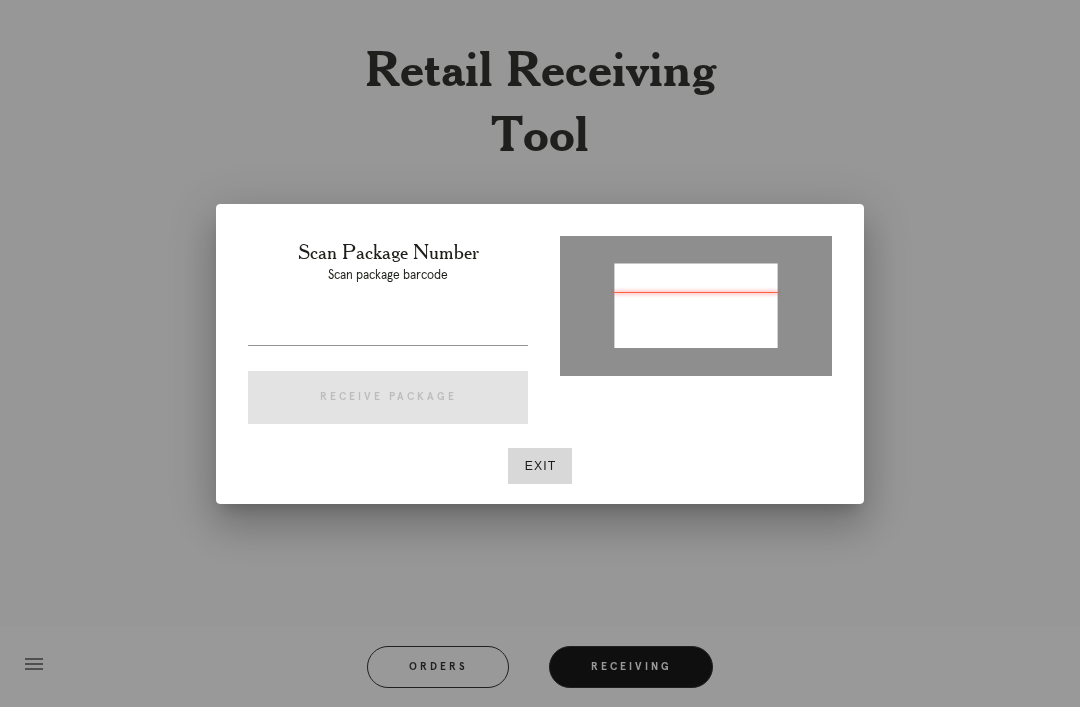 type on "P413151374219641" 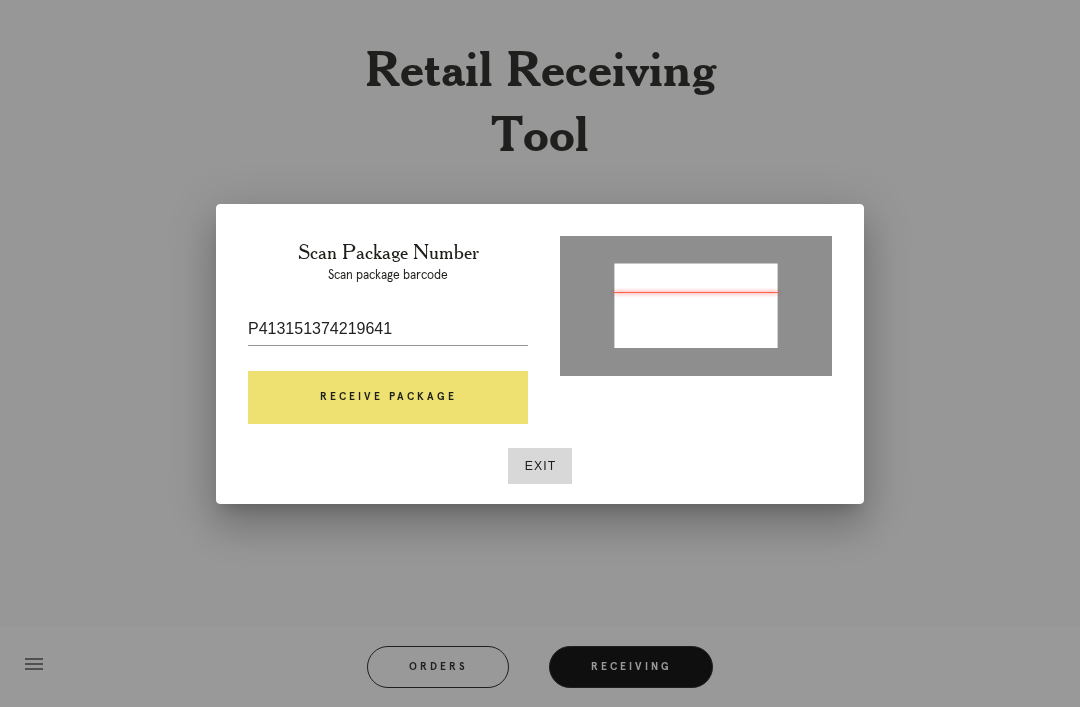click on "Receive Package" at bounding box center [388, 398] 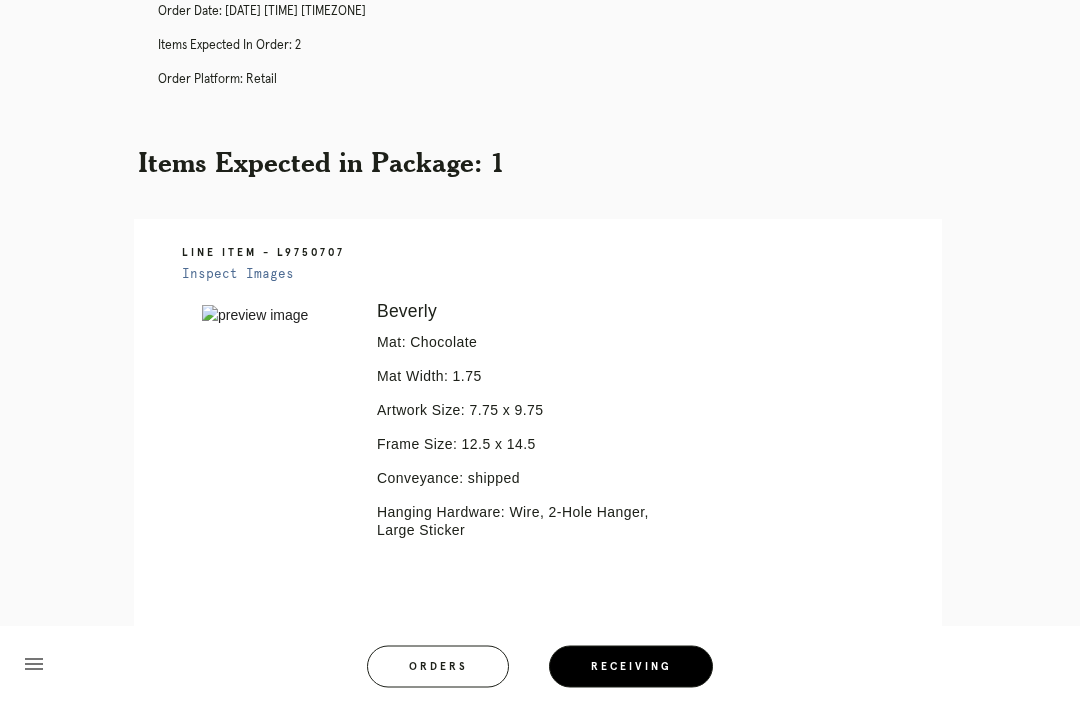 scroll, scrollTop: 0, scrollLeft: 0, axis: both 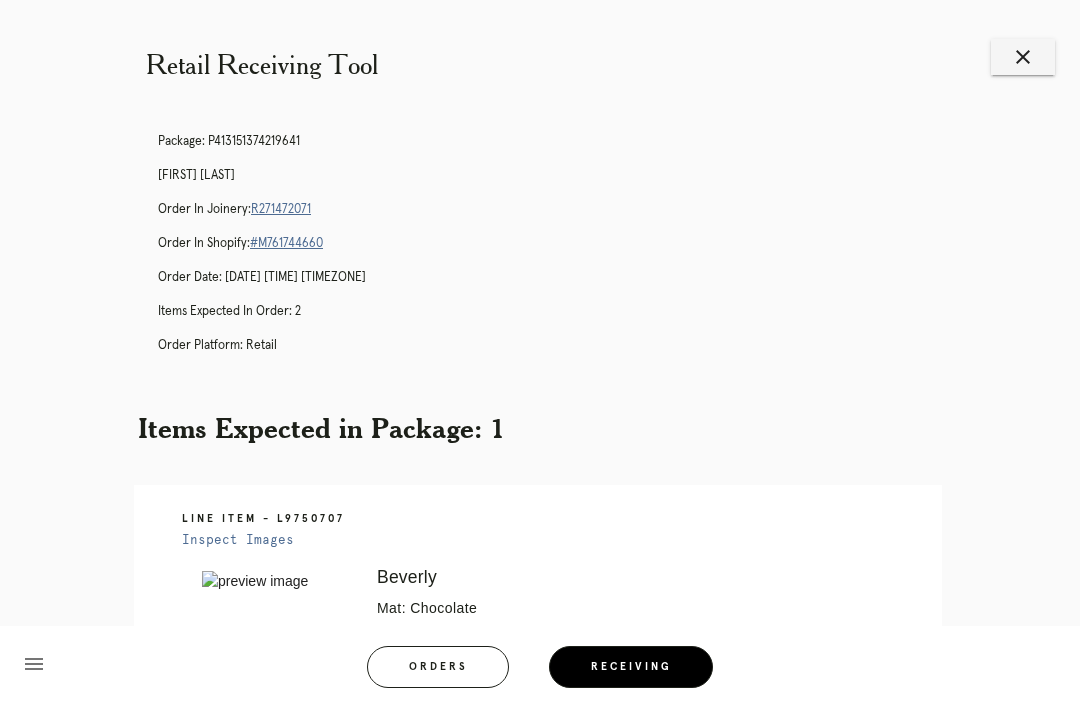 click on "R271472071" at bounding box center [281, 209] 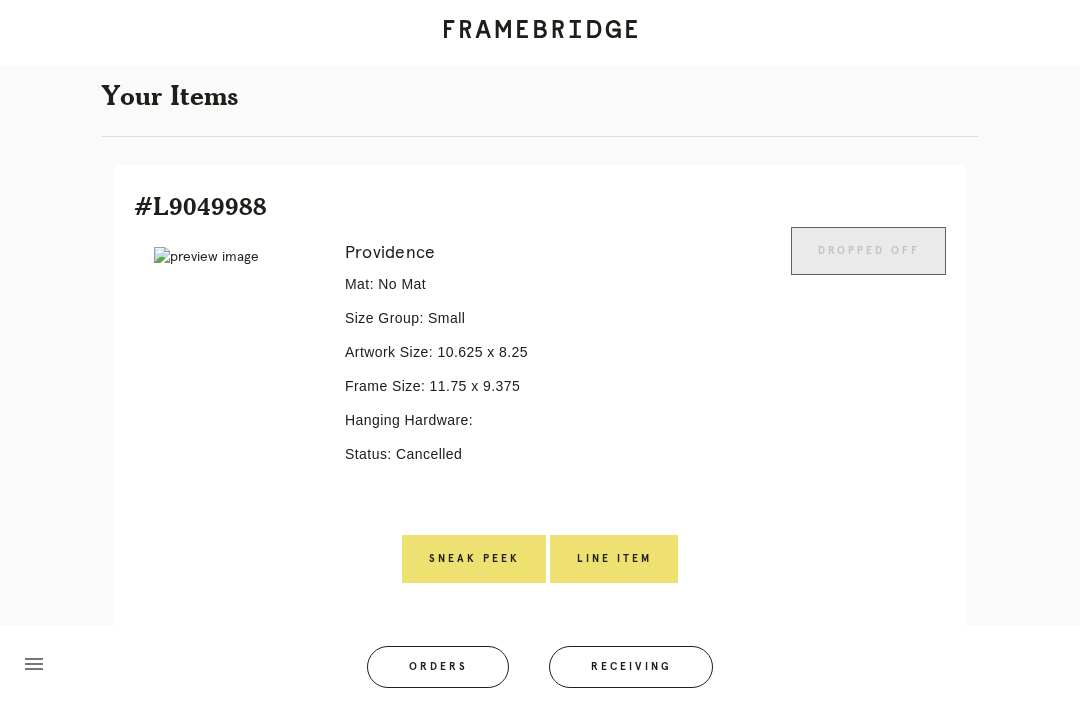 scroll, scrollTop: 0, scrollLeft: 0, axis: both 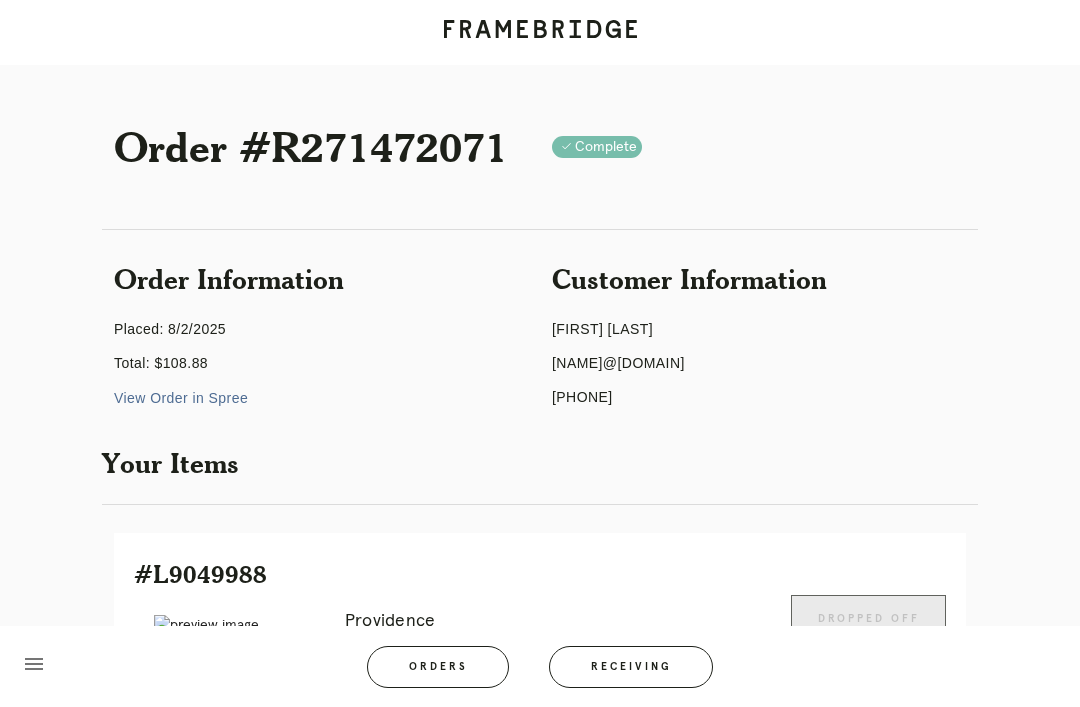 click on "Orders" at bounding box center (438, 667) 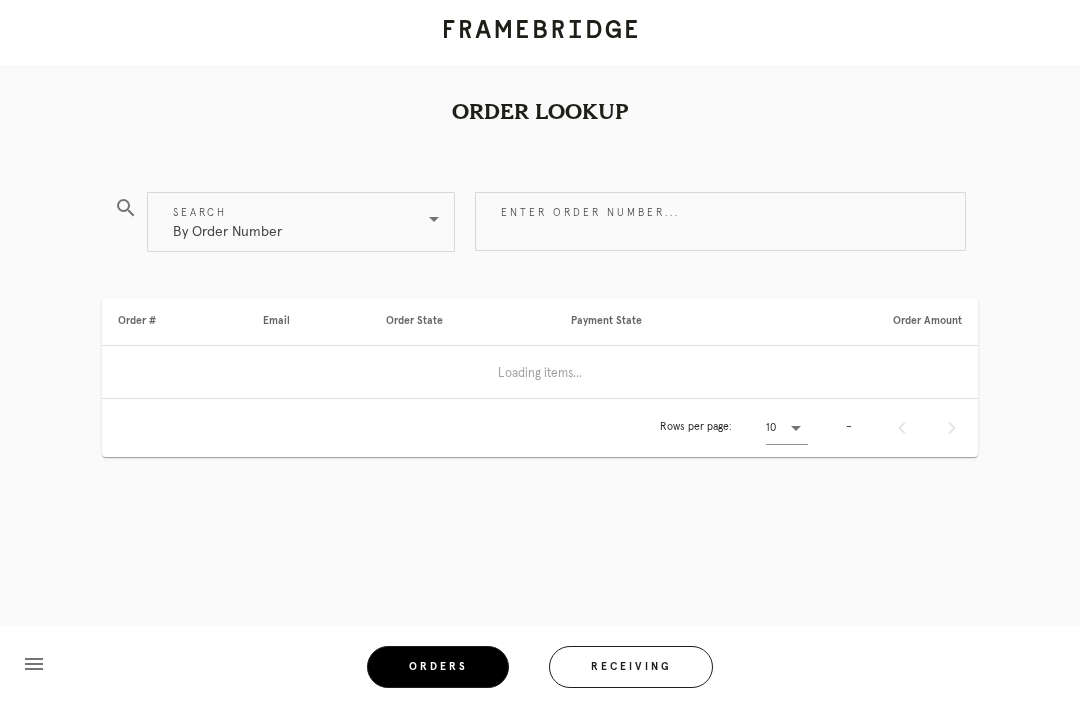click on "Receiving" at bounding box center (631, 667) 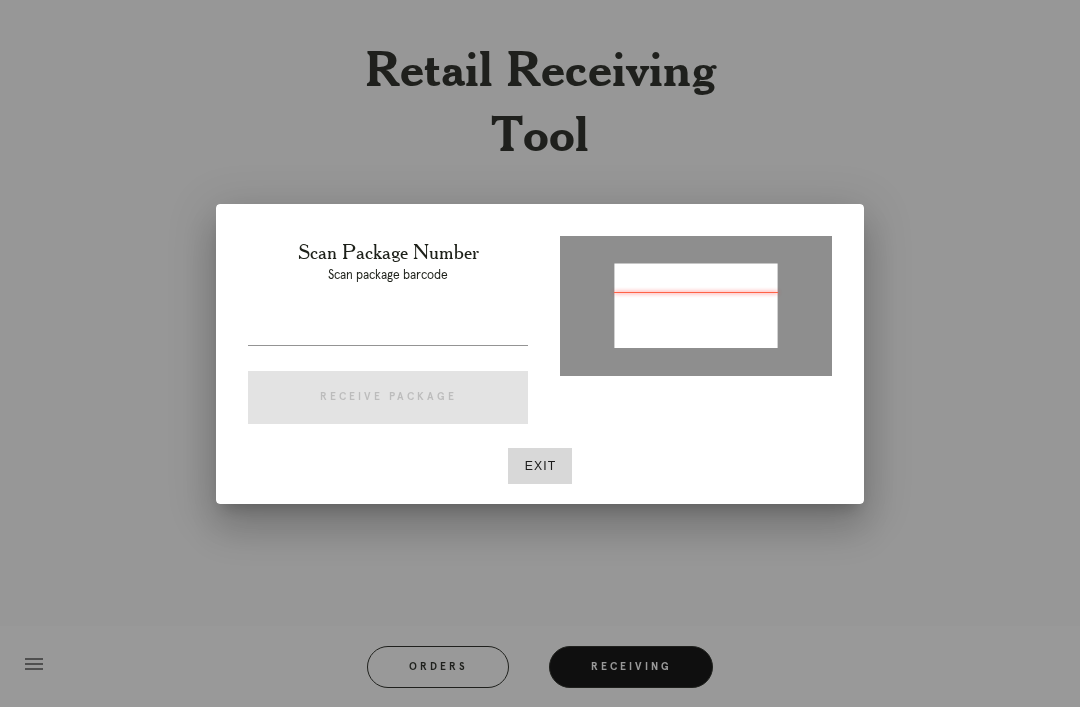 type on "P413151374219641" 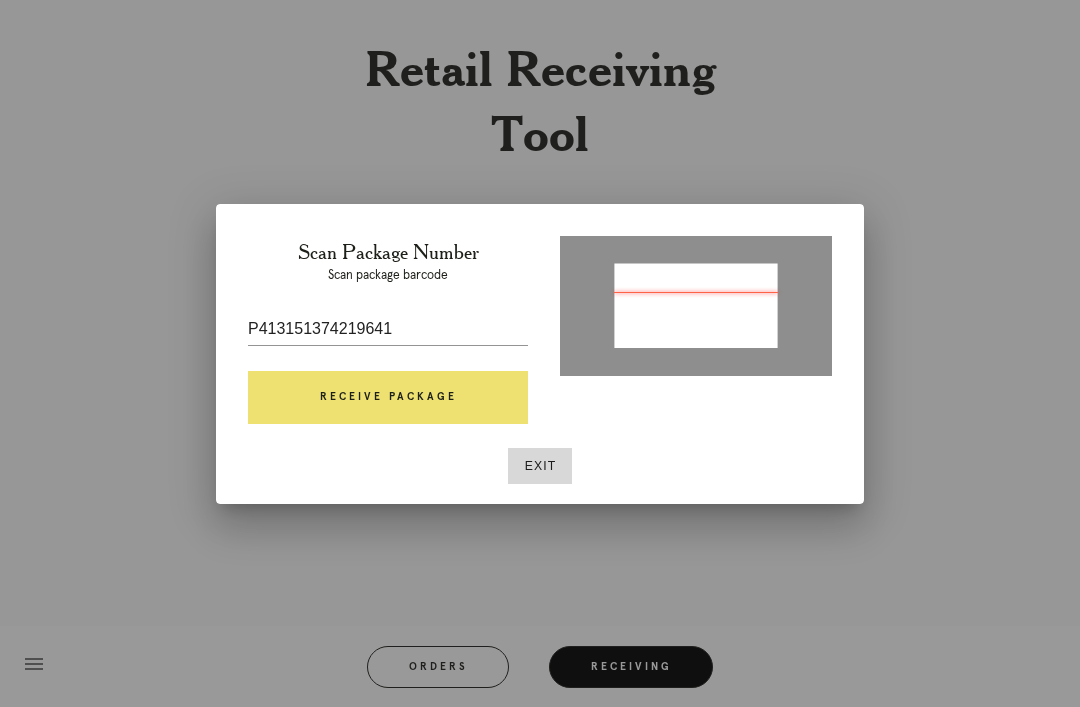 click on "Receive Package" at bounding box center (388, 398) 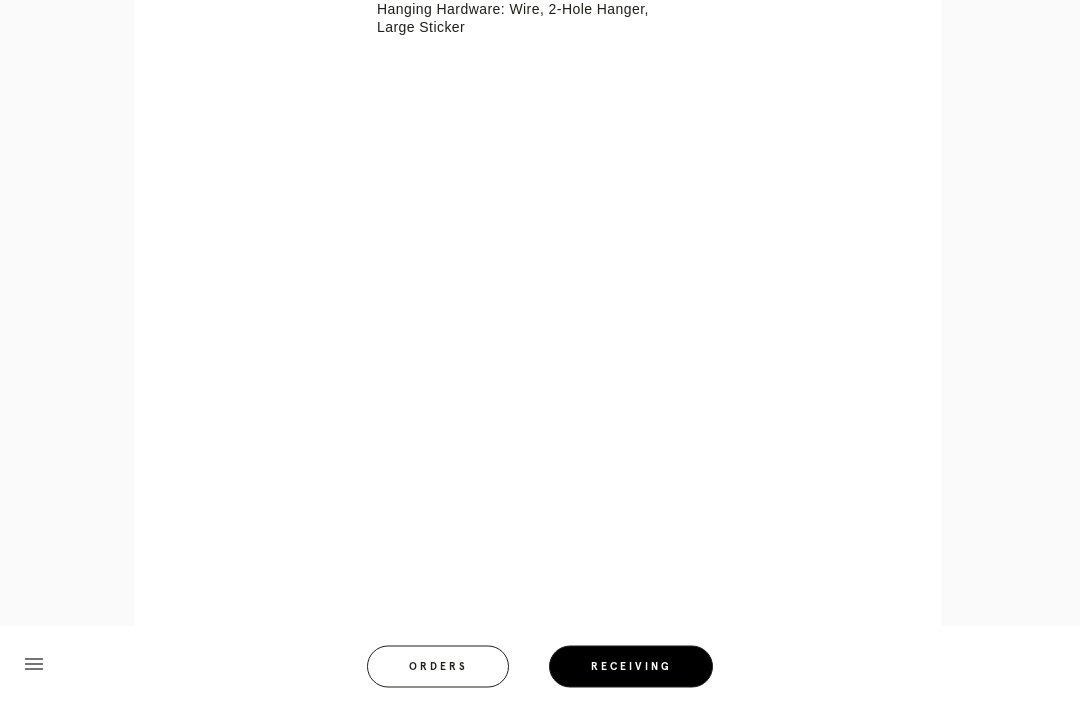 scroll, scrollTop: 775, scrollLeft: 0, axis: vertical 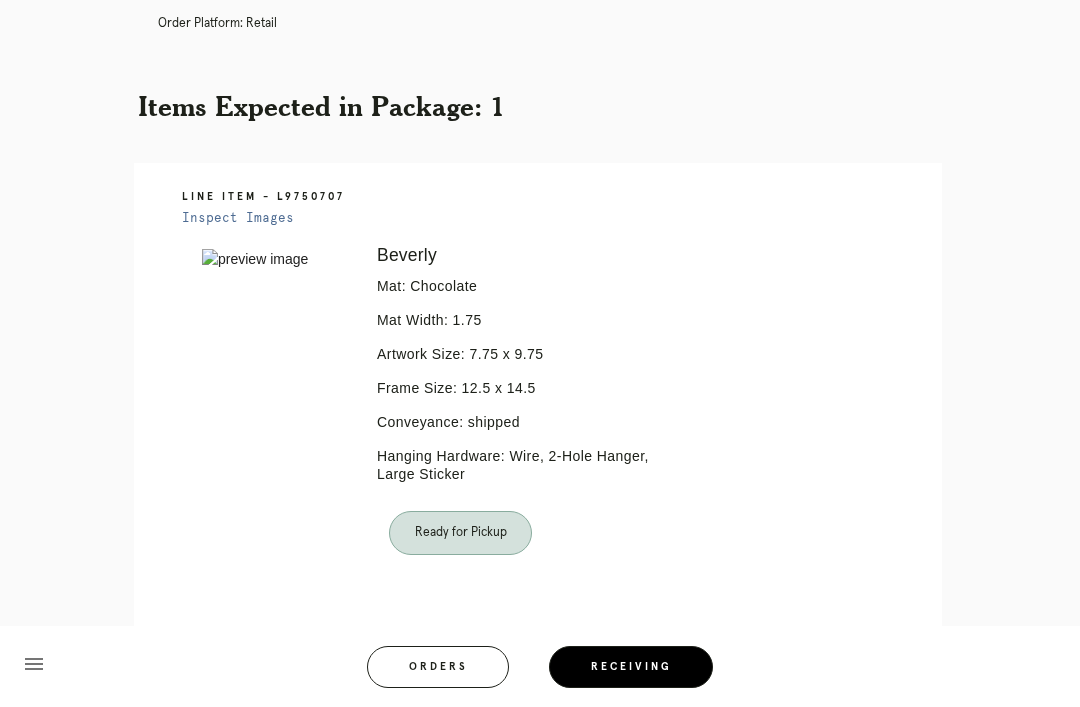 click on "Orders" at bounding box center (438, 667) 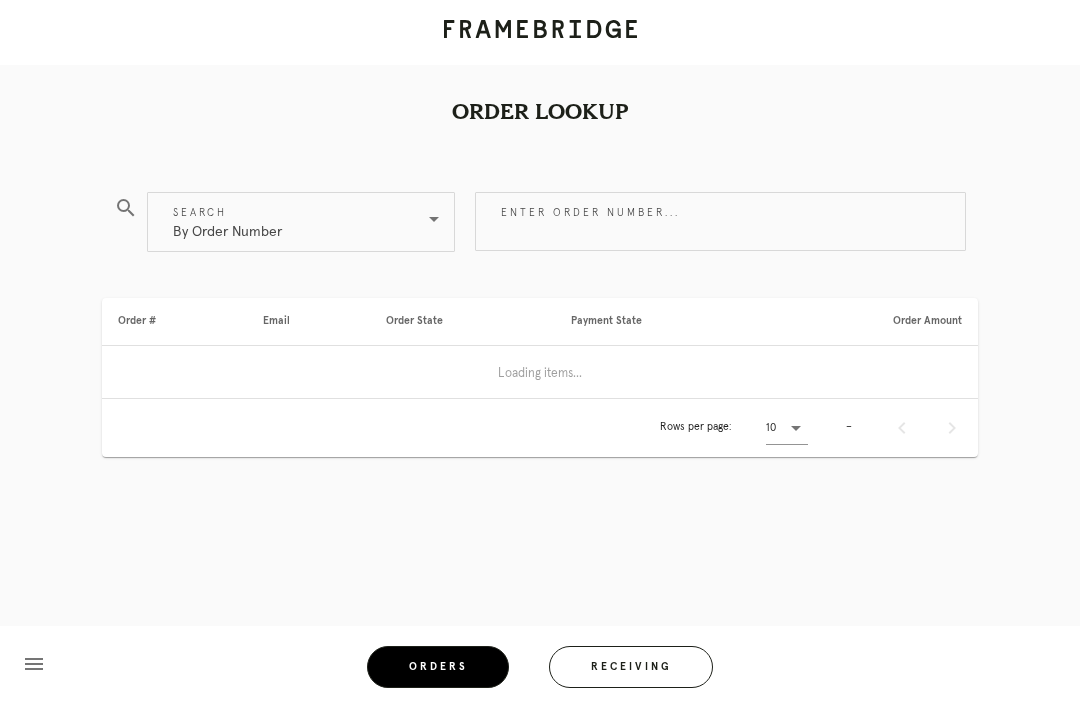 scroll, scrollTop: 64, scrollLeft: 0, axis: vertical 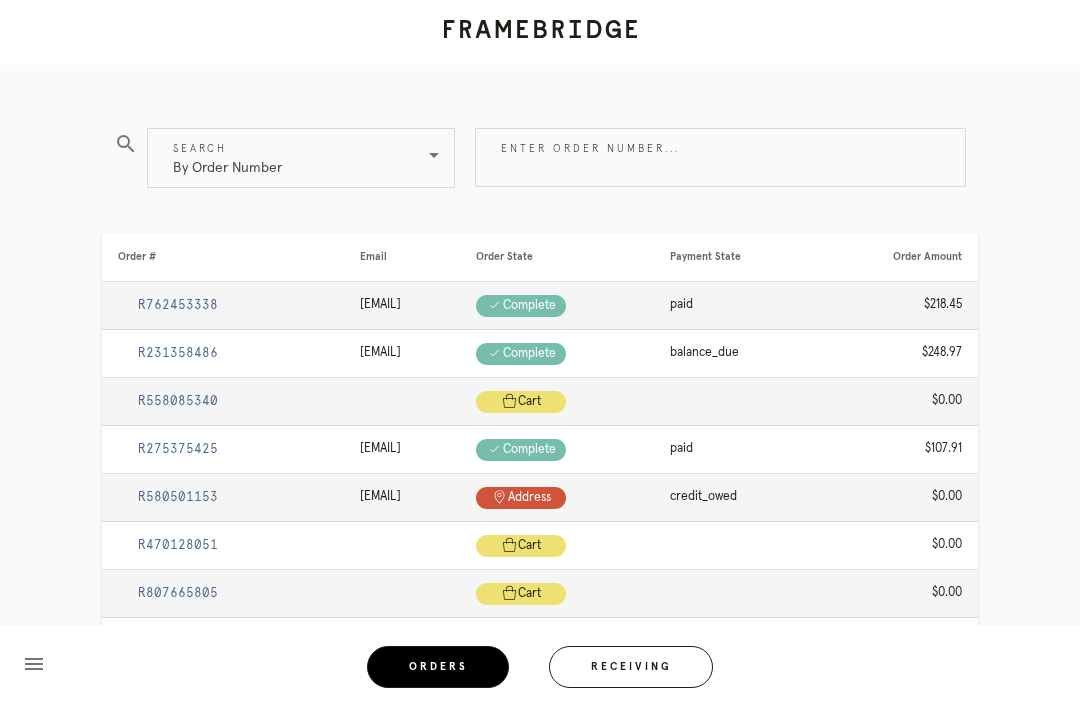 click on "Receiving" at bounding box center (631, 667) 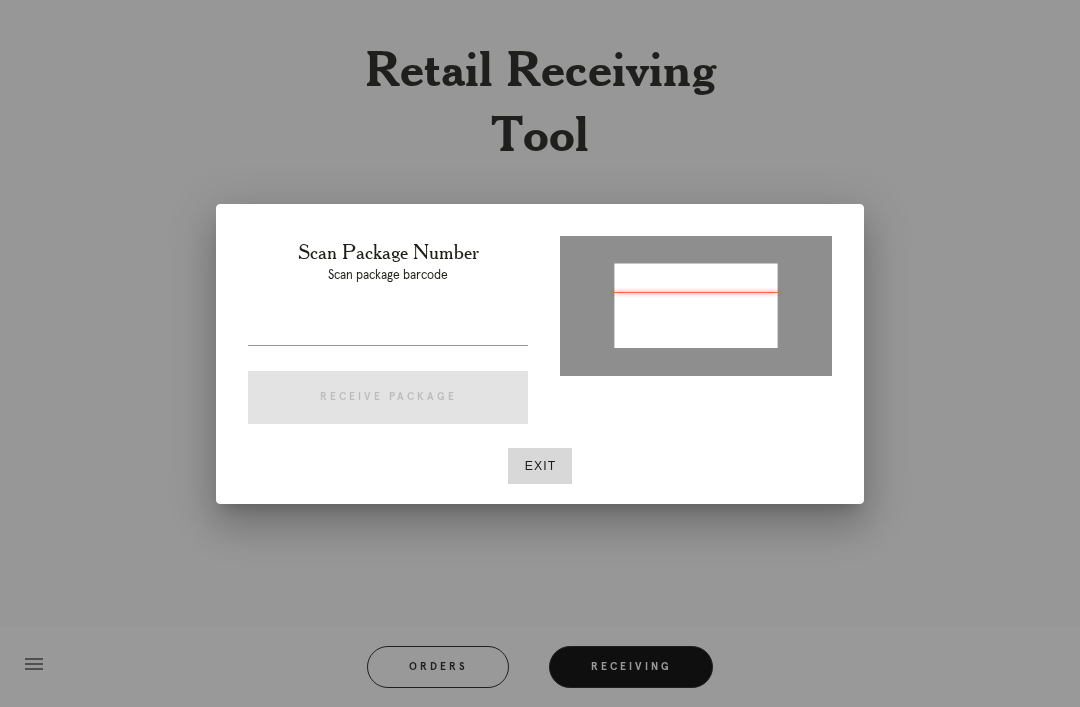 type on "P515998697518855" 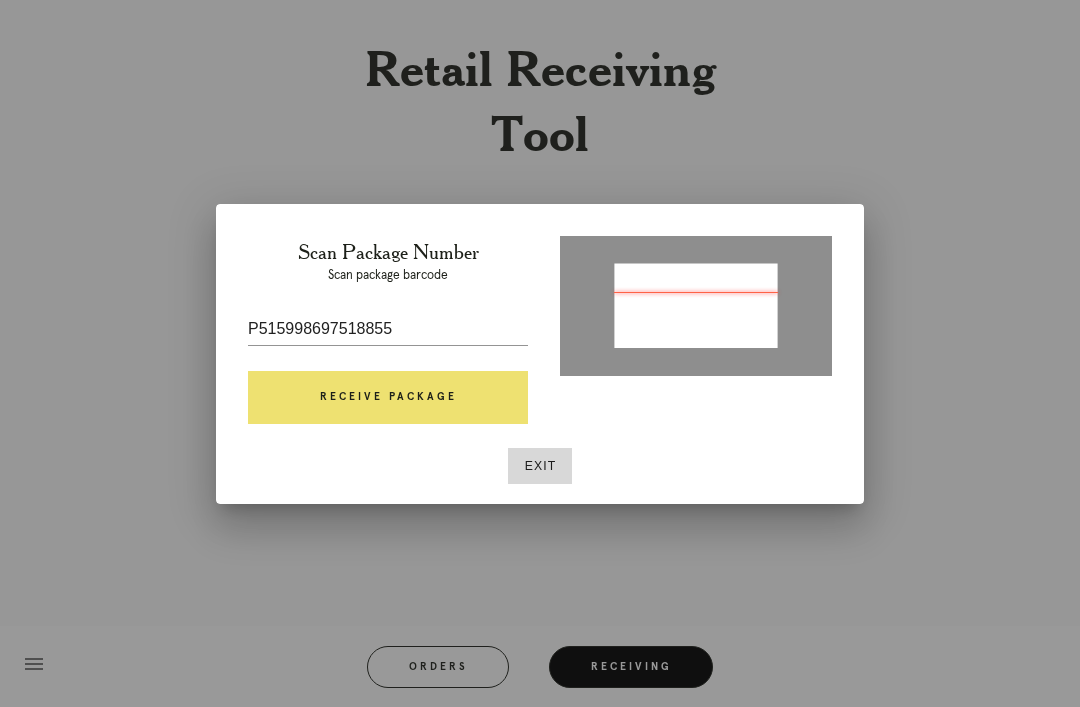 click on "Receive Package" at bounding box center (388, 398) 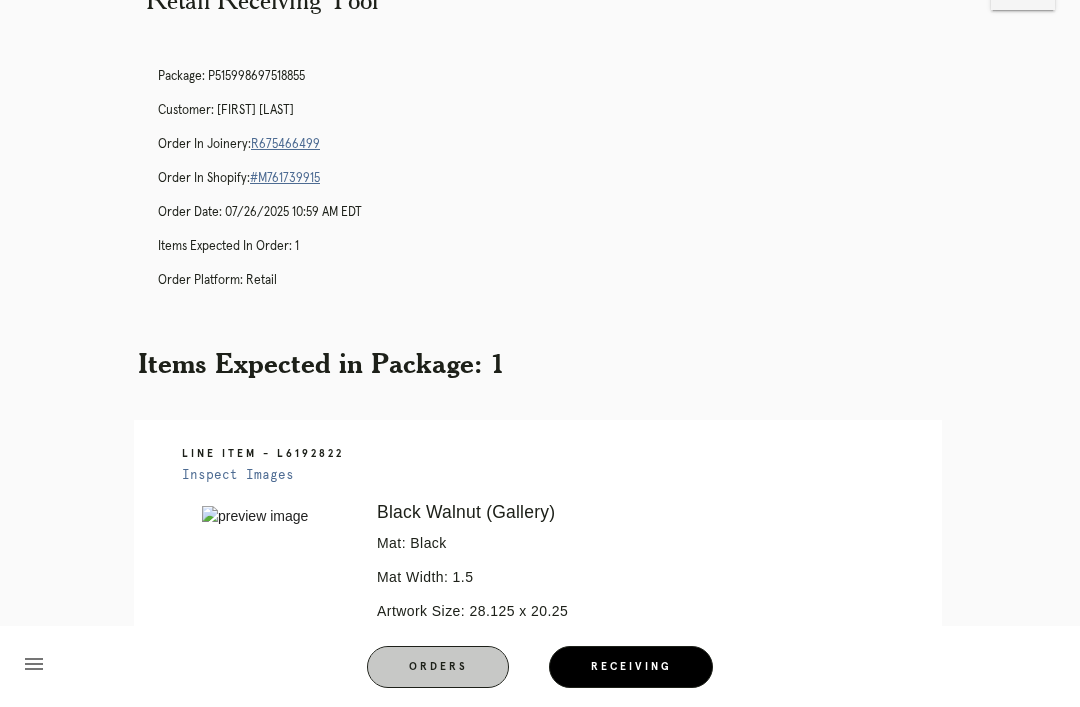 click on "Orders" at bounding box center [438, 667] 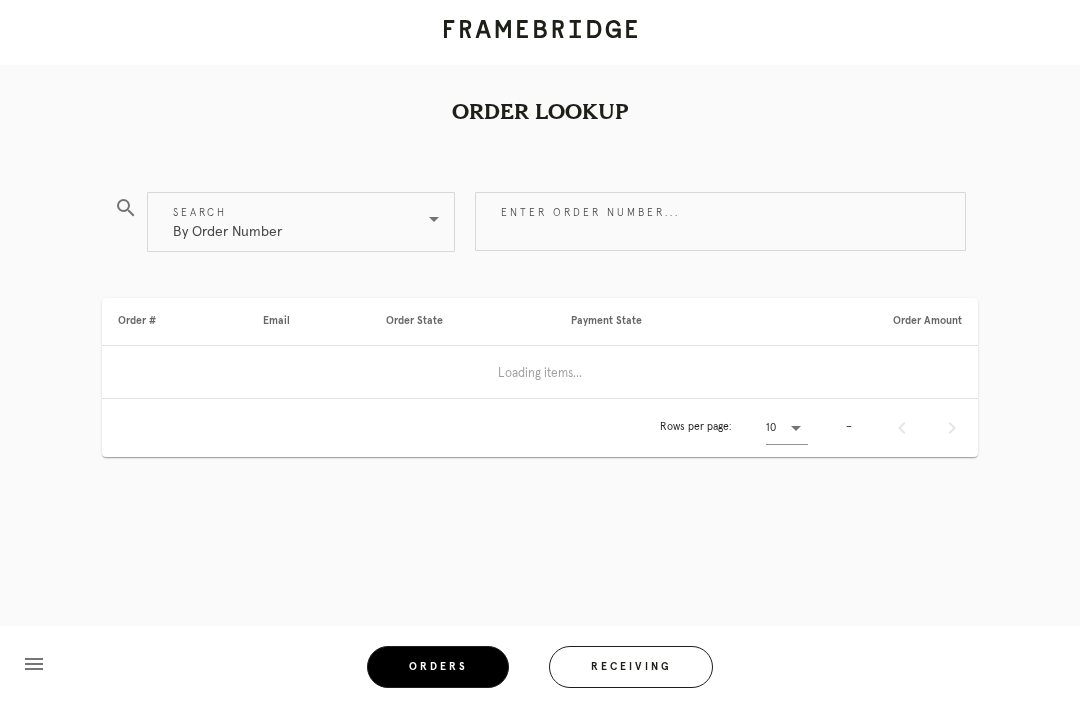 scroll, scrollTop: 64, scrollLeft: 0, axis: vertical 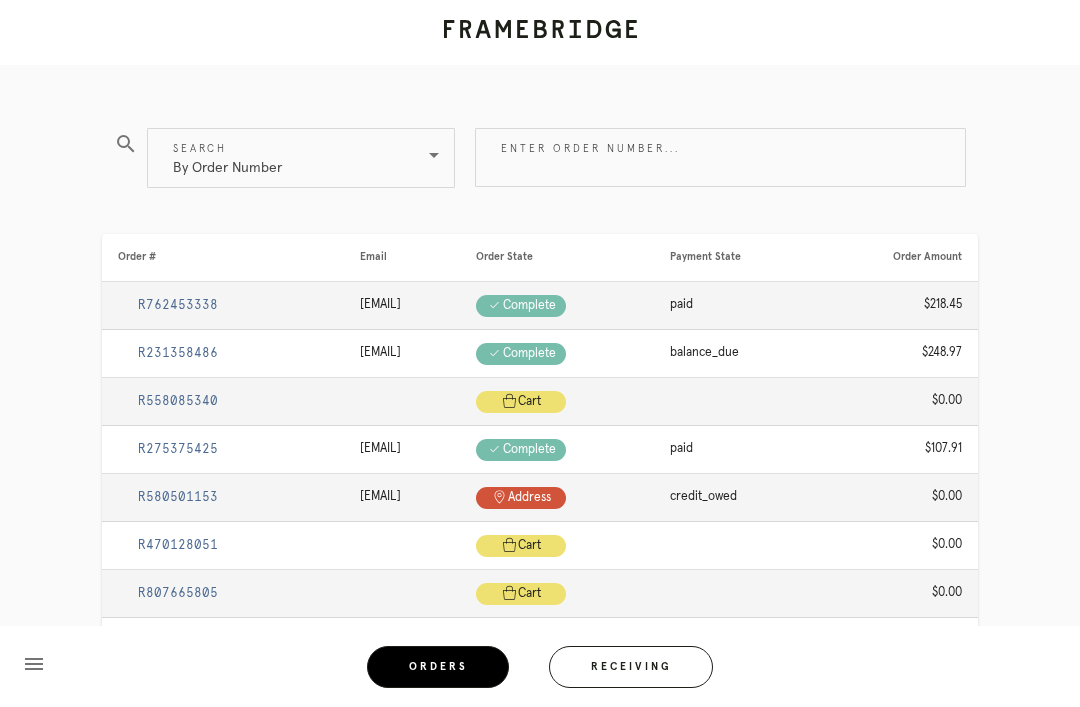 click on "Enter order number..." at bounding box center [720, 157] 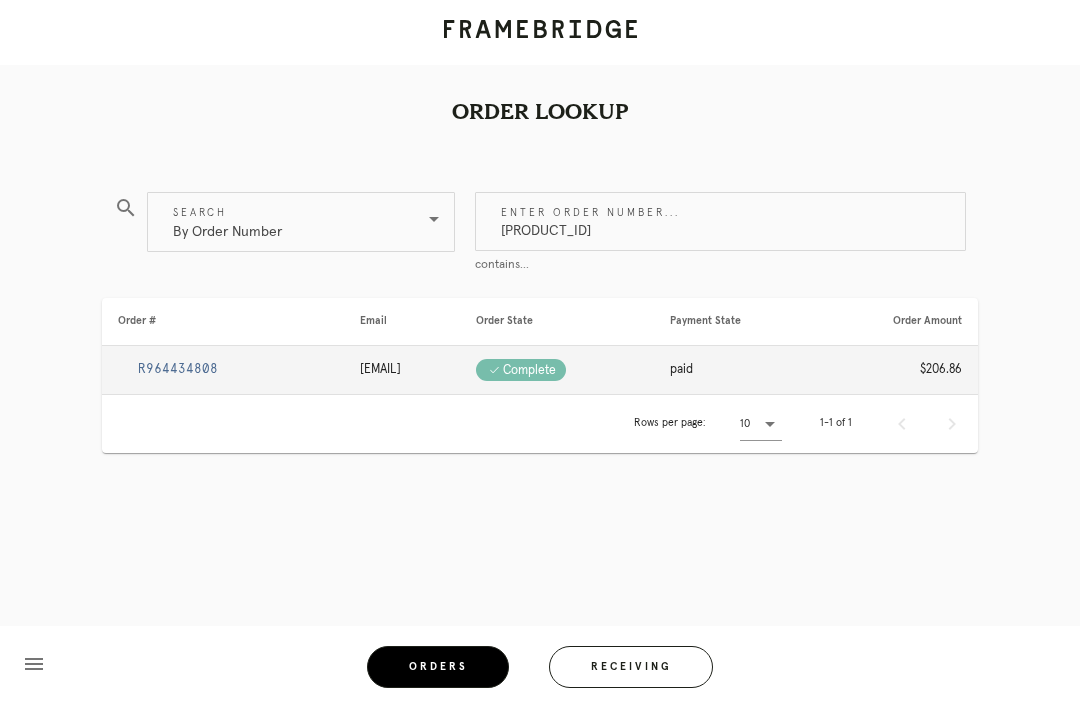 type on "M761737512" 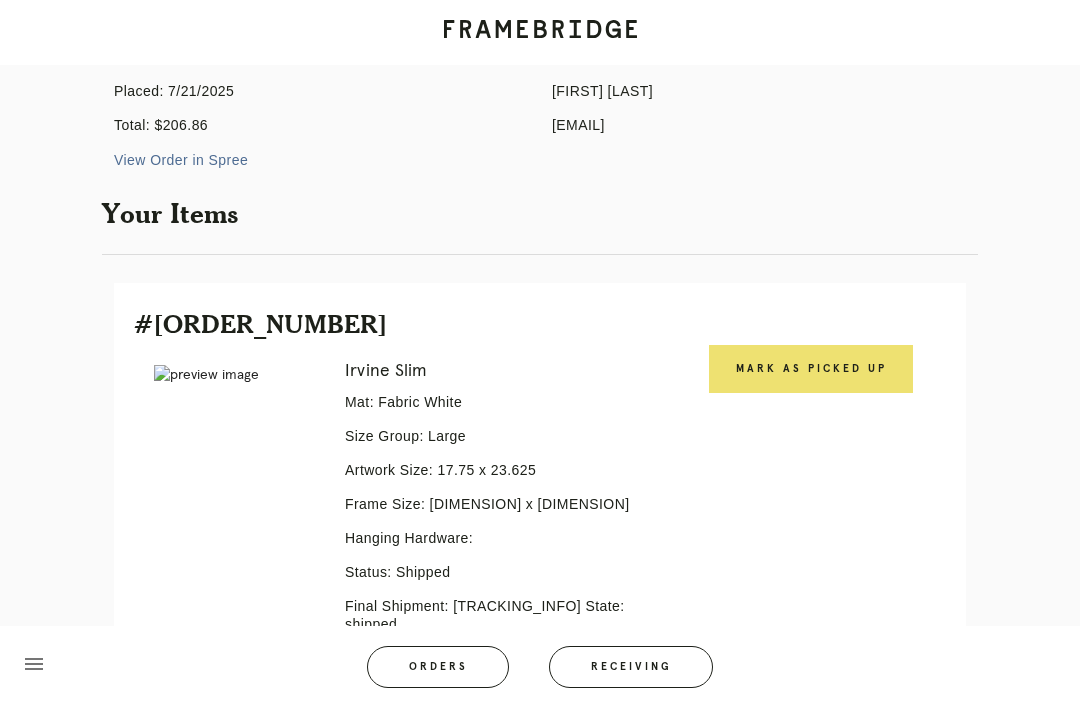 scroll, scrollTop: 415, scrollLeft: 0, axis: vertical 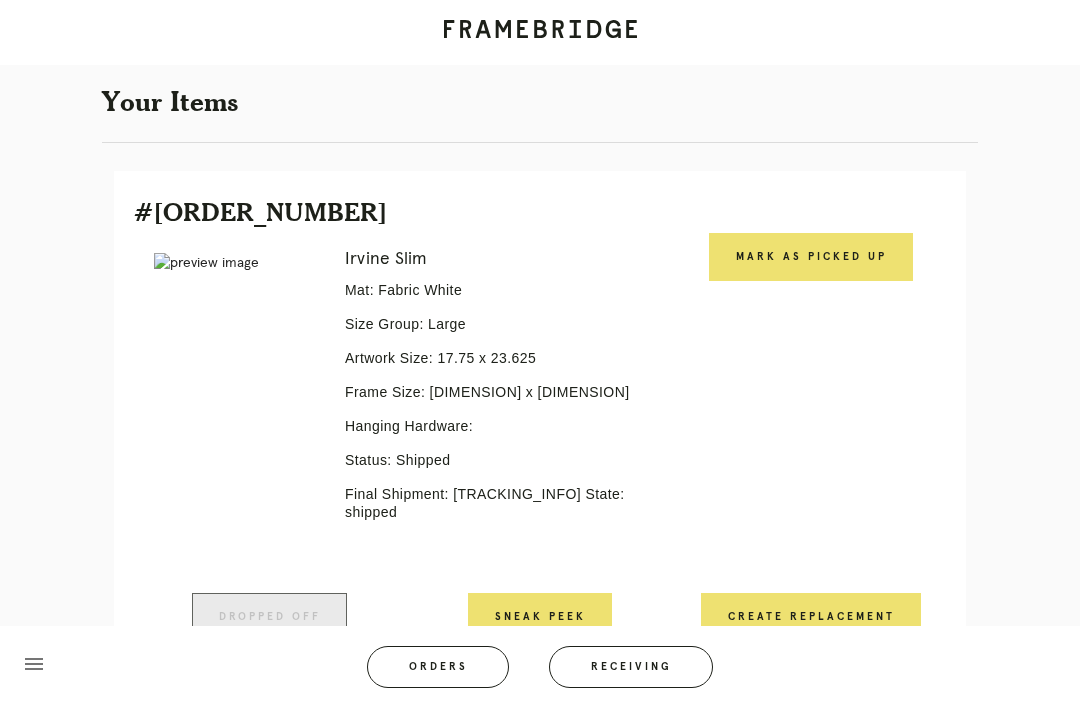 click on "Order #R964434808
Check
.a {
fill: #1d2019;
}
complete
Order Information
Placed: 7/21/2025
Total: $206.86
View Order in Spree
Customer Information
Sasha Ganeles
sjganeles@gmail.com
Your Items     #L4740652
Error retreiving frame spec #9761059
Irvine Slim
Mat: Fabric White
Size Group: Large
Artwork Size:
17.75
x
23.625
Frame Size:
24.875
x
30.75
Hanging Hardware:
Status:
Shipped
Final Shipment:
[P666392384405049 via EasyPost] State: shipped
Mark as Picked Up
Dropped off
Sneak Peek
Line Item
Create Replacement
menu" at bounding box center (540, 187) 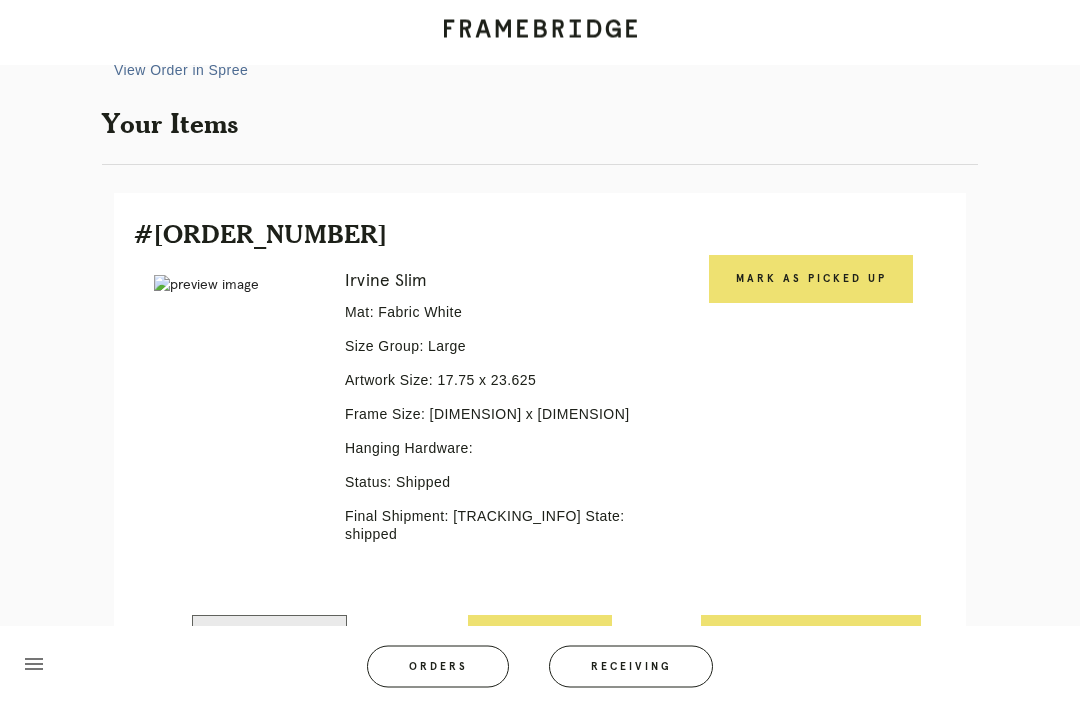 scroll, scrollTop: 393, scrollLeft: 0, axis: vertical 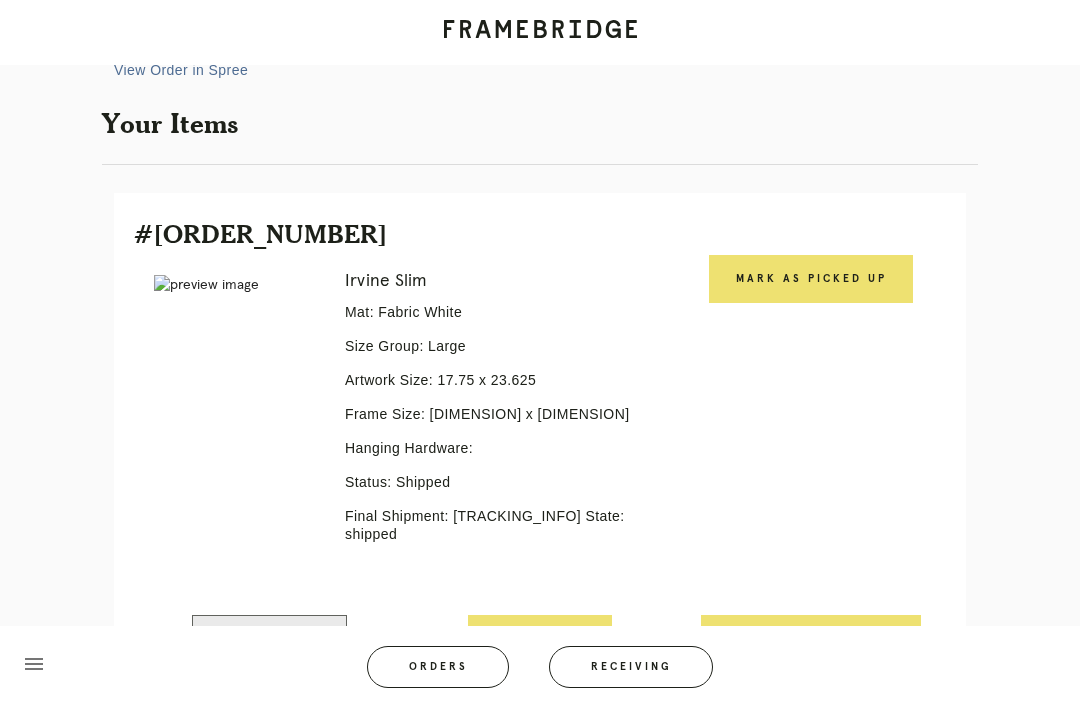 click on "Orders" at bounding box center (438, 667) 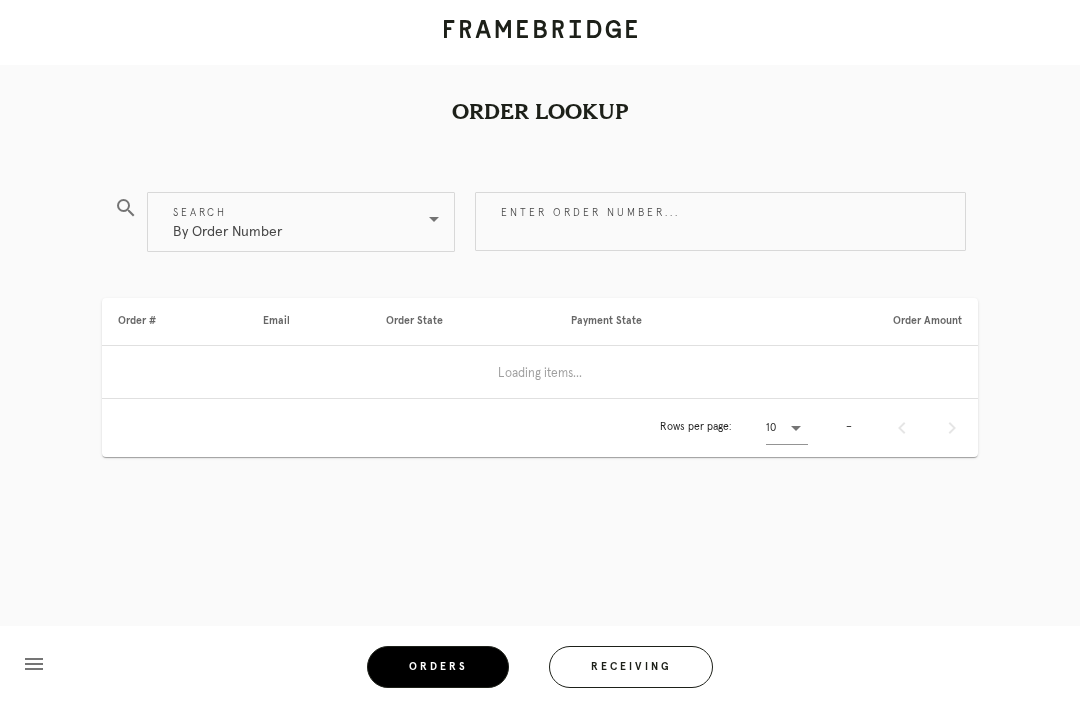scroll, scrollTop: 0, scrollLeft: 0, axis: both 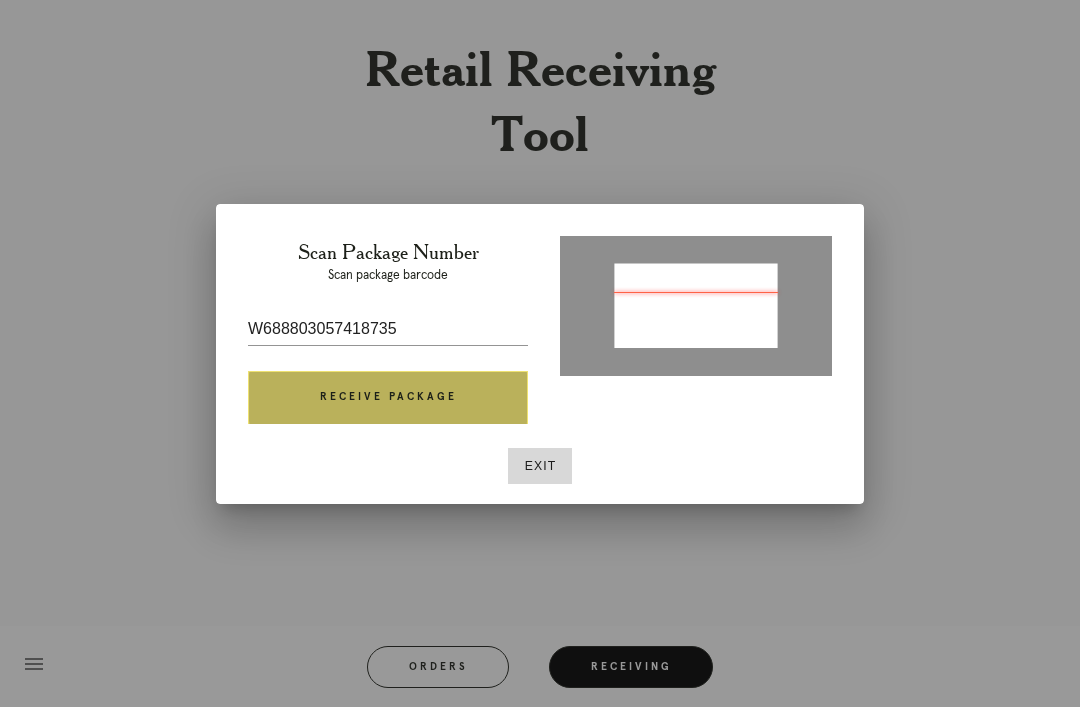 click on "Receive Package" at bounding box center (388, 398) 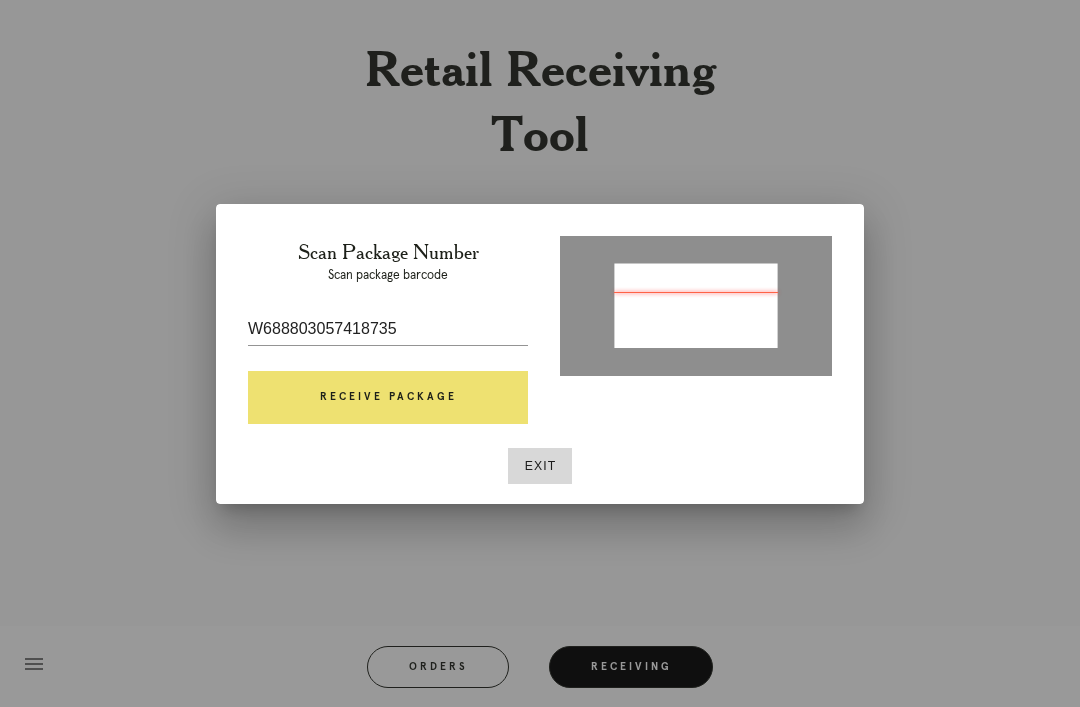 click on "W688803057418735" at bounding box center (388, 329) 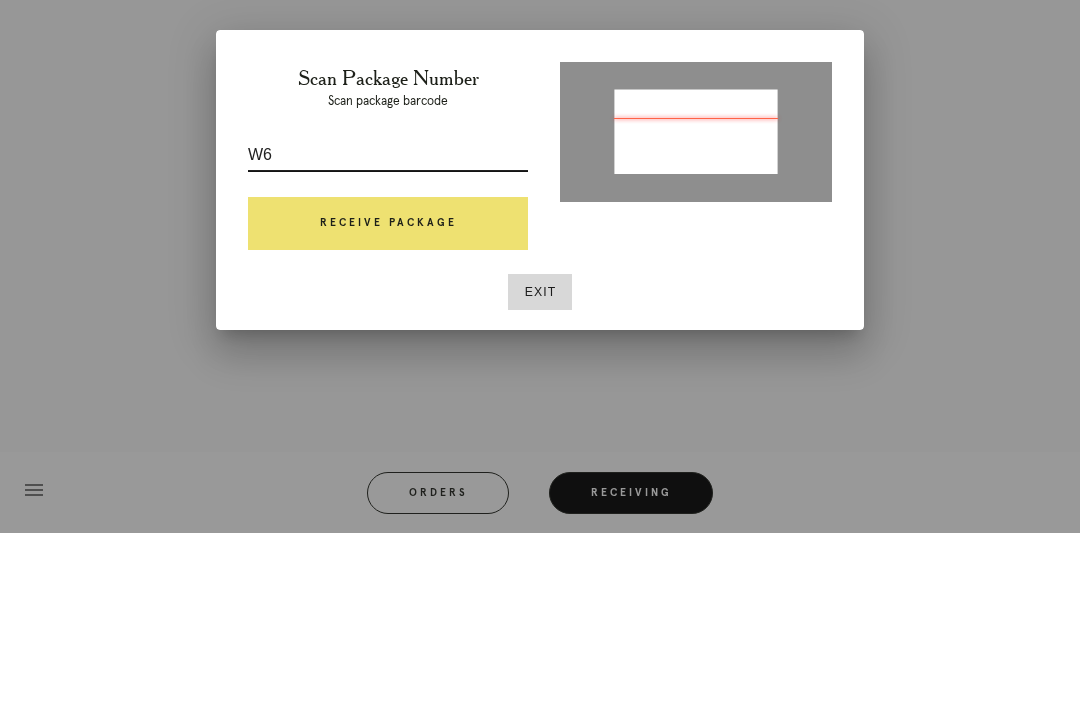 type on "W" 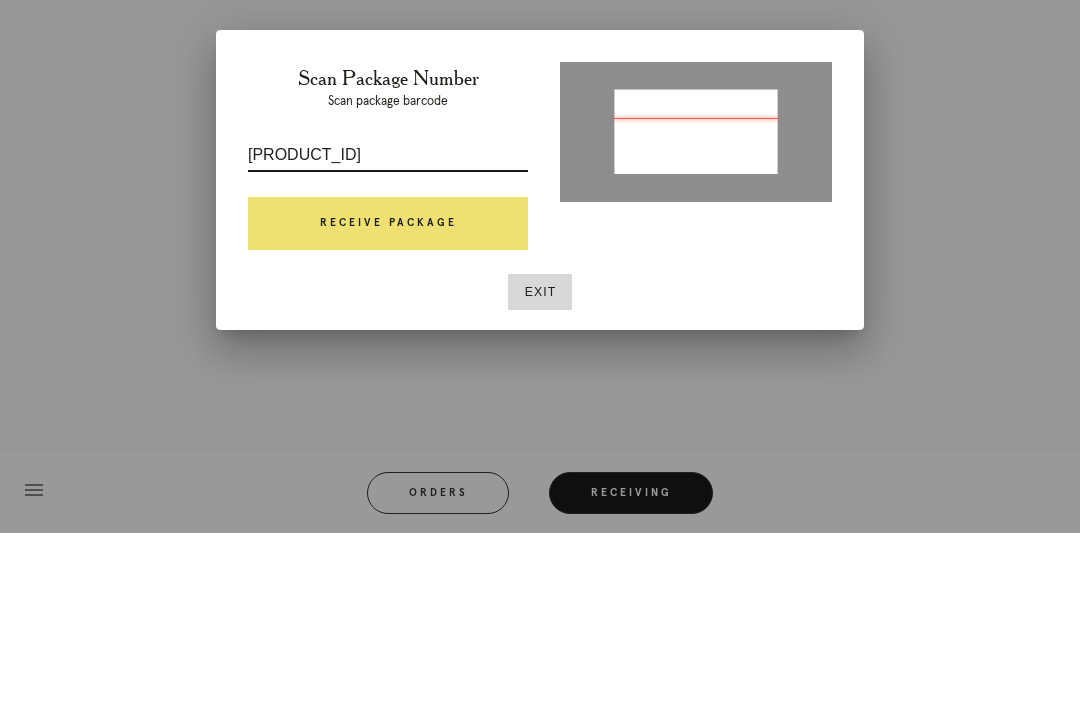 type on "M761743136" 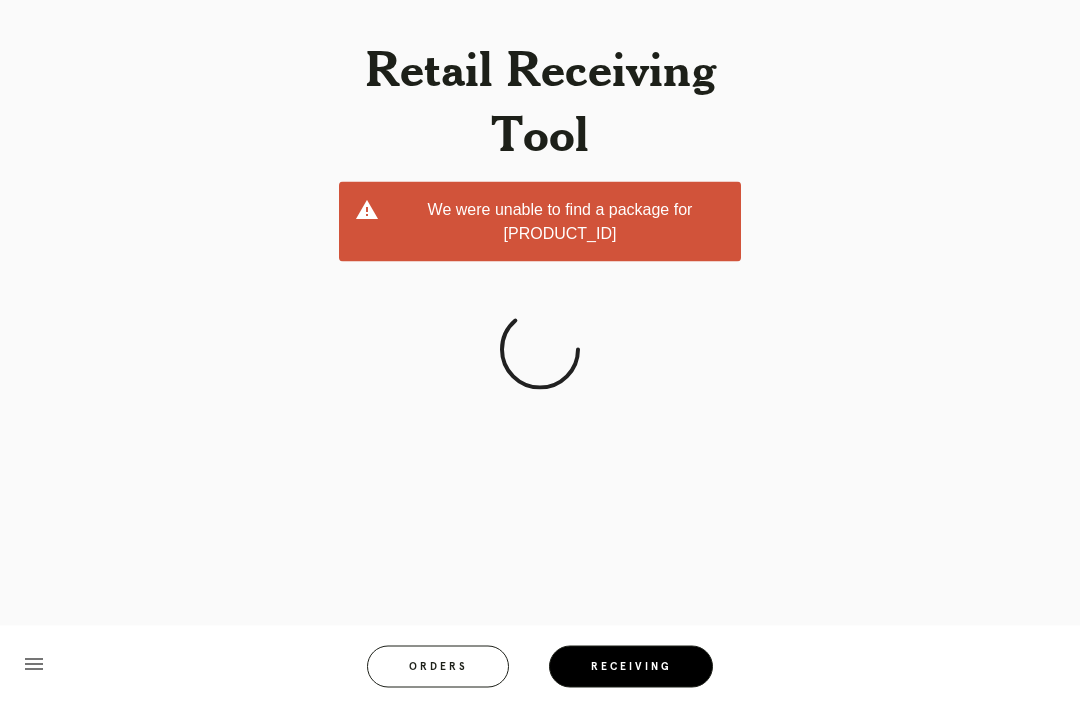 scroll, scrollTop: 0, scrollLeft: 0, axis: both 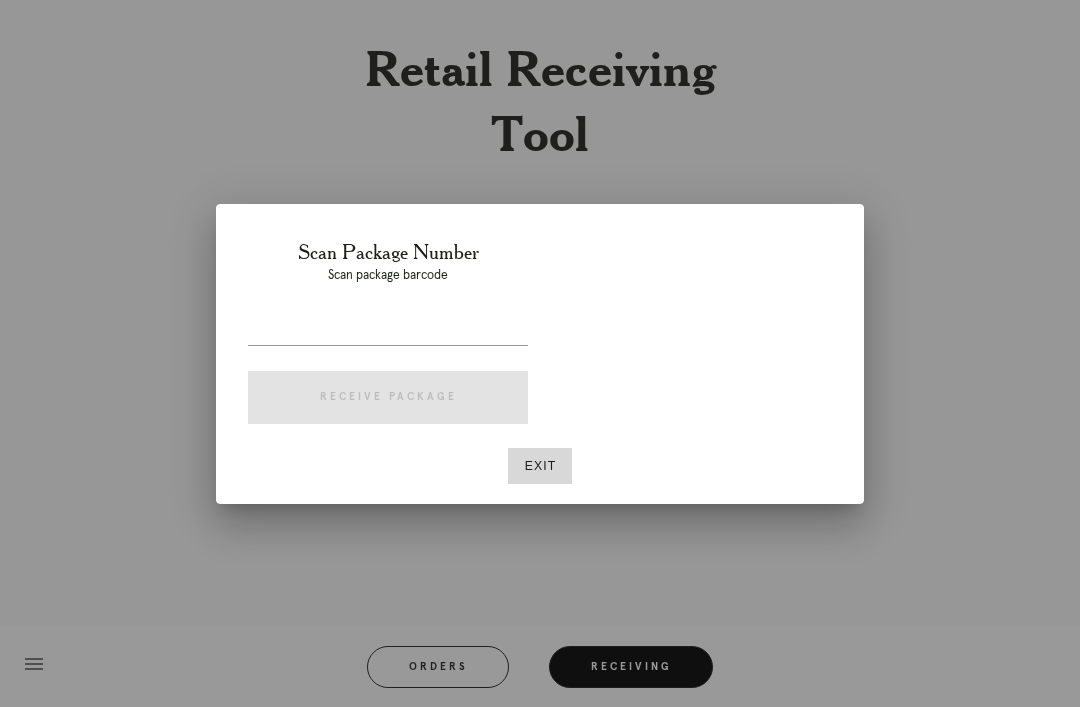 click on "Exit" at bounding box center (540, 466) 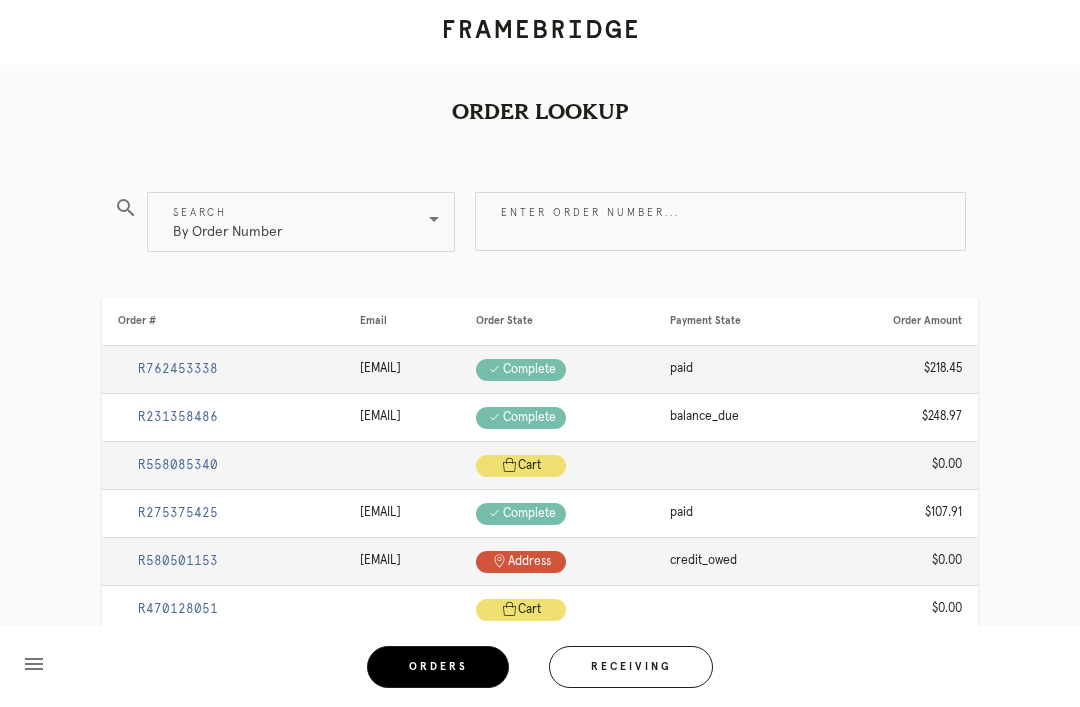 click on "Enter order number..." at bounding box center [720, 221] 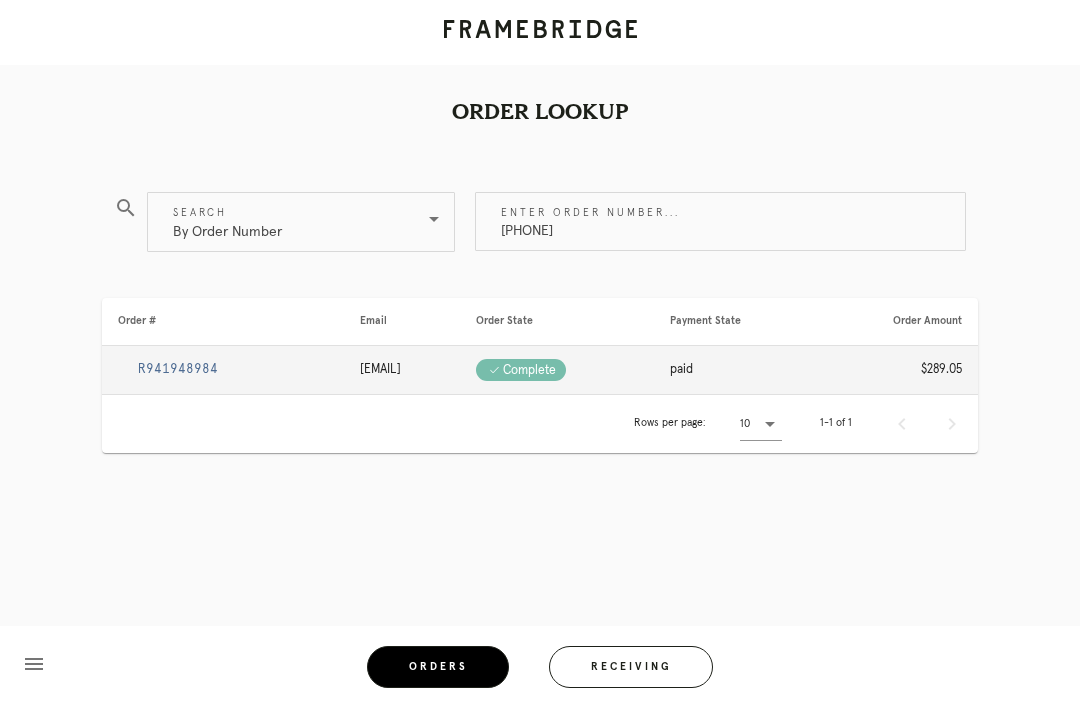 type on "[PHONE]" 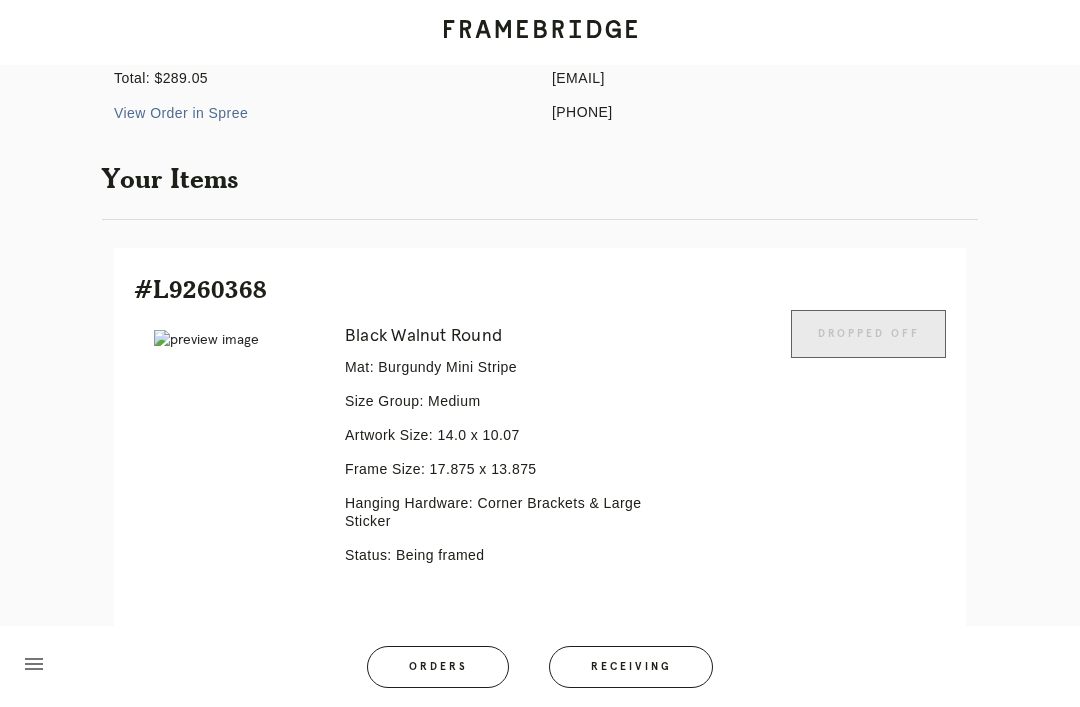 scroll, scrollTop: 507, scrollLeft: 0, axis: vertical 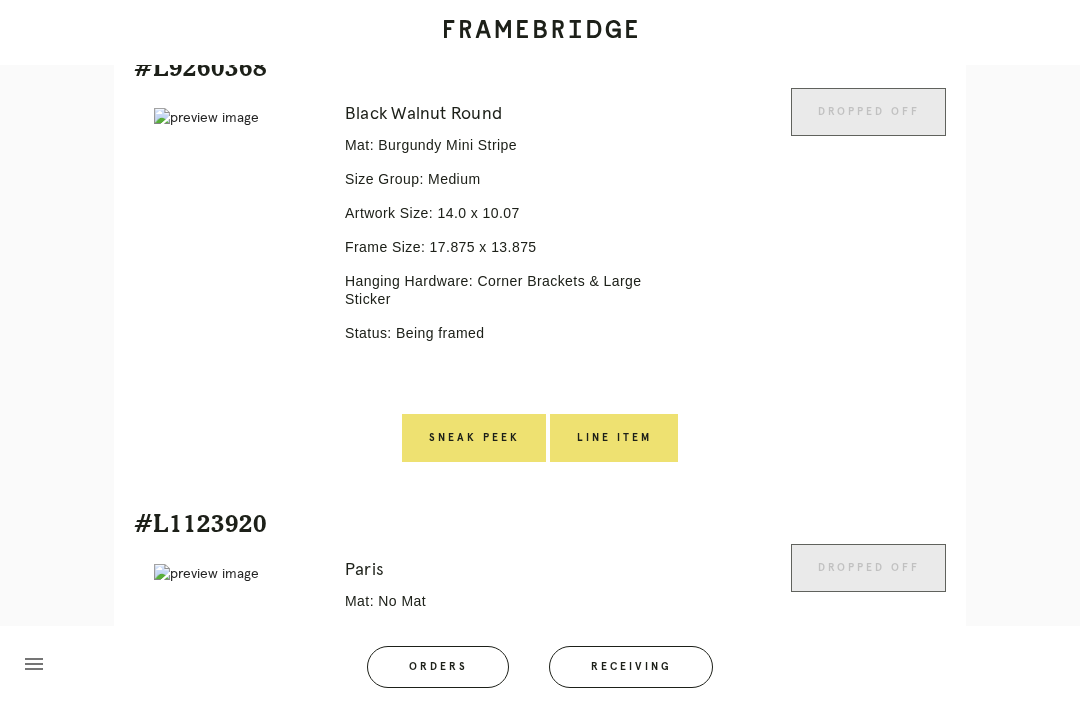 click on "Line Item" at bounding box center [614, 438] 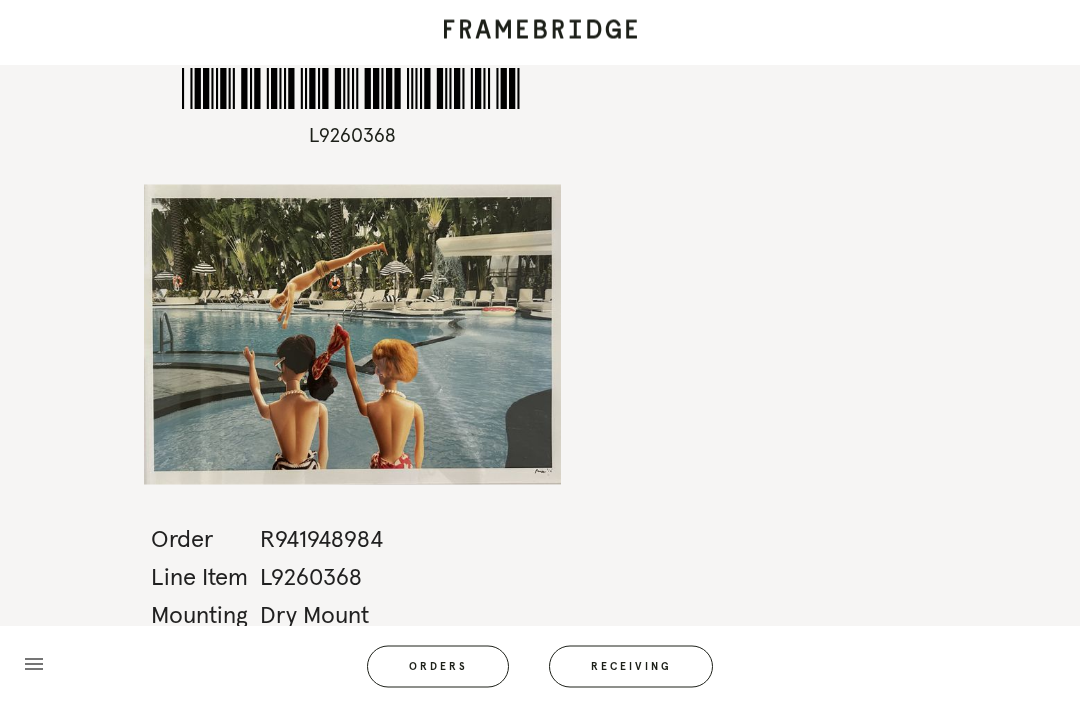 scroll, scrollTop: 0, scrollLeft: 0, axis: both 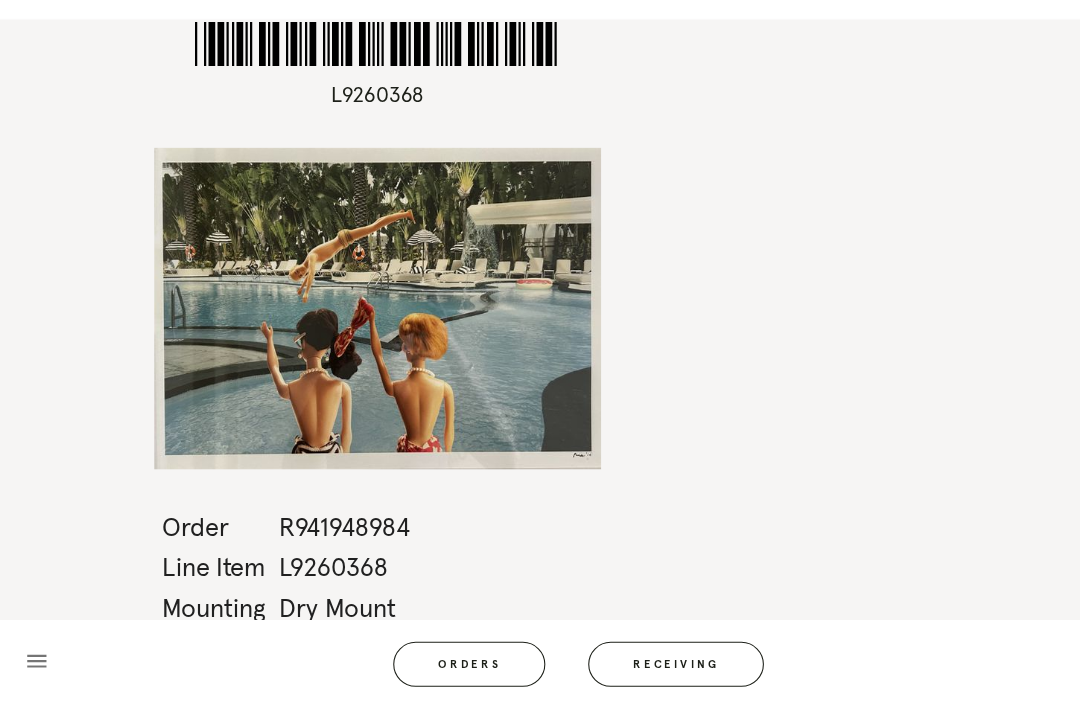 click on "Orders" at bounding box center [438, 667] 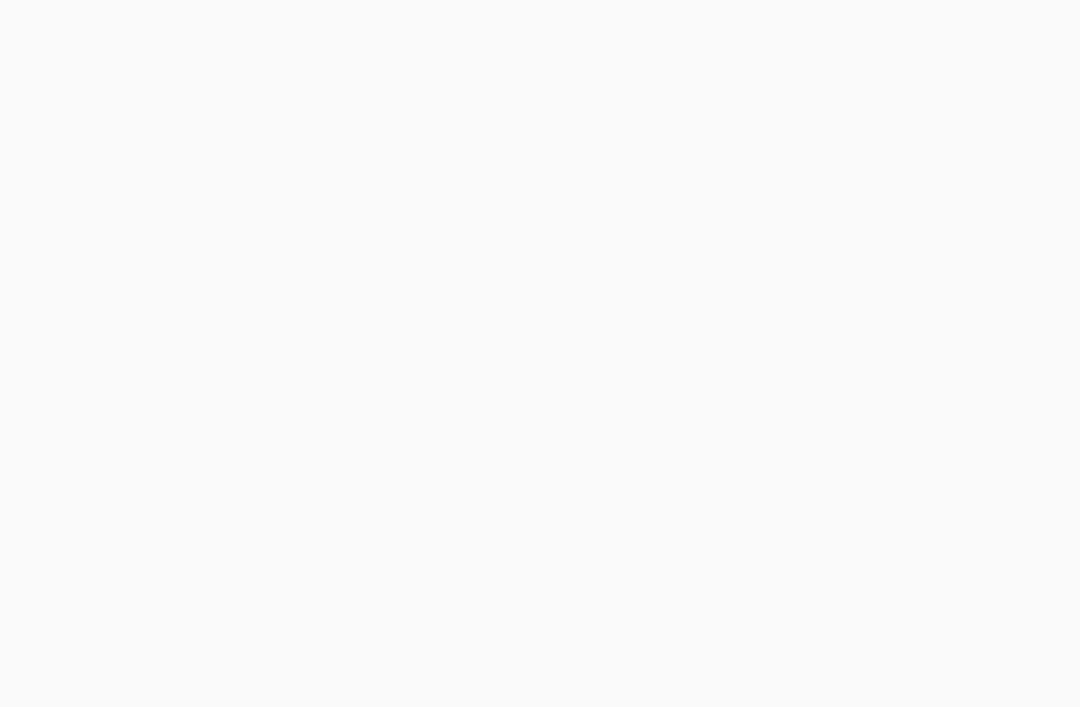 scroll, scrollTop: 13, scrollLeft: 0, axis: vertical 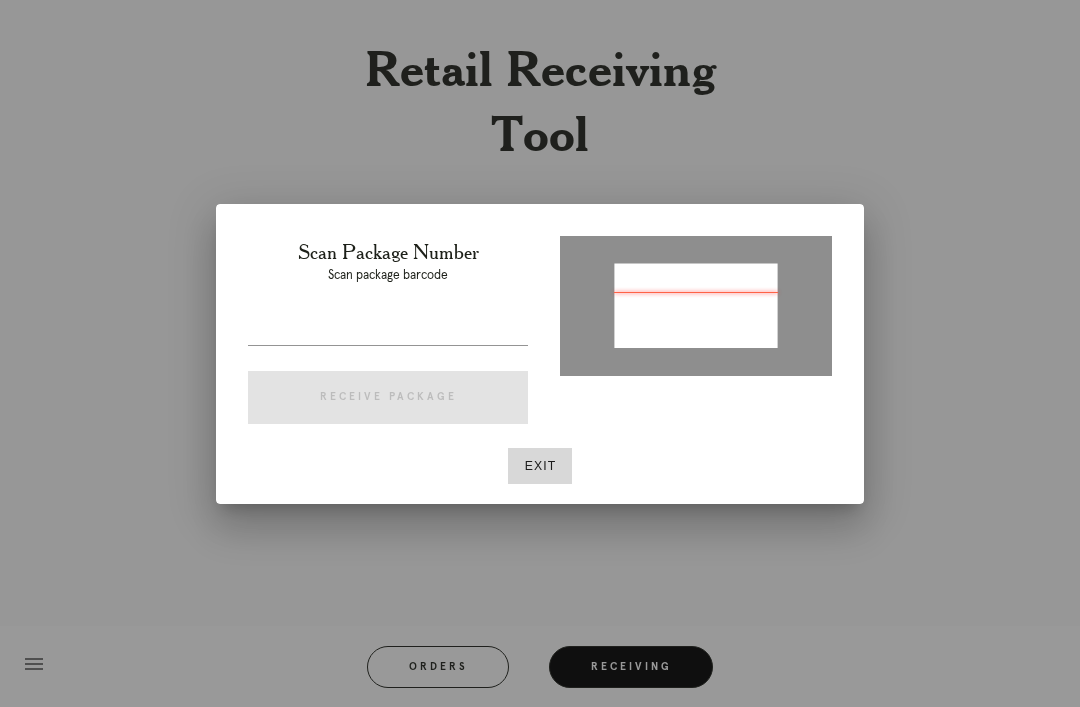 type on "P515998697518855" 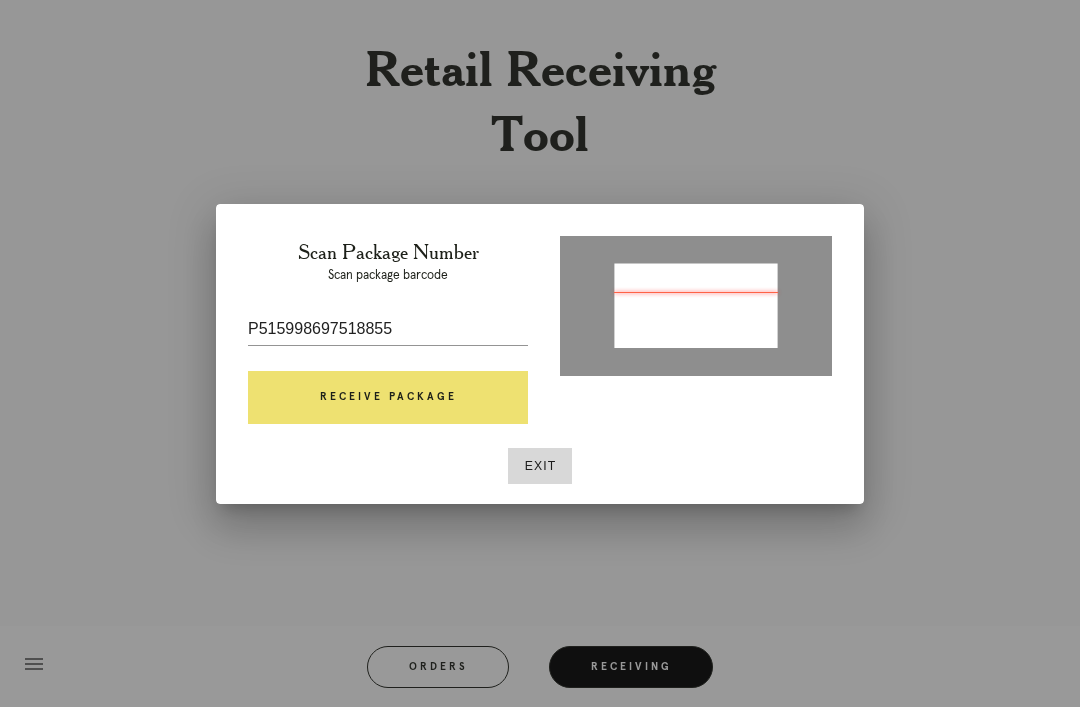 click on "Receive Package" at bounding box center (388, 398) 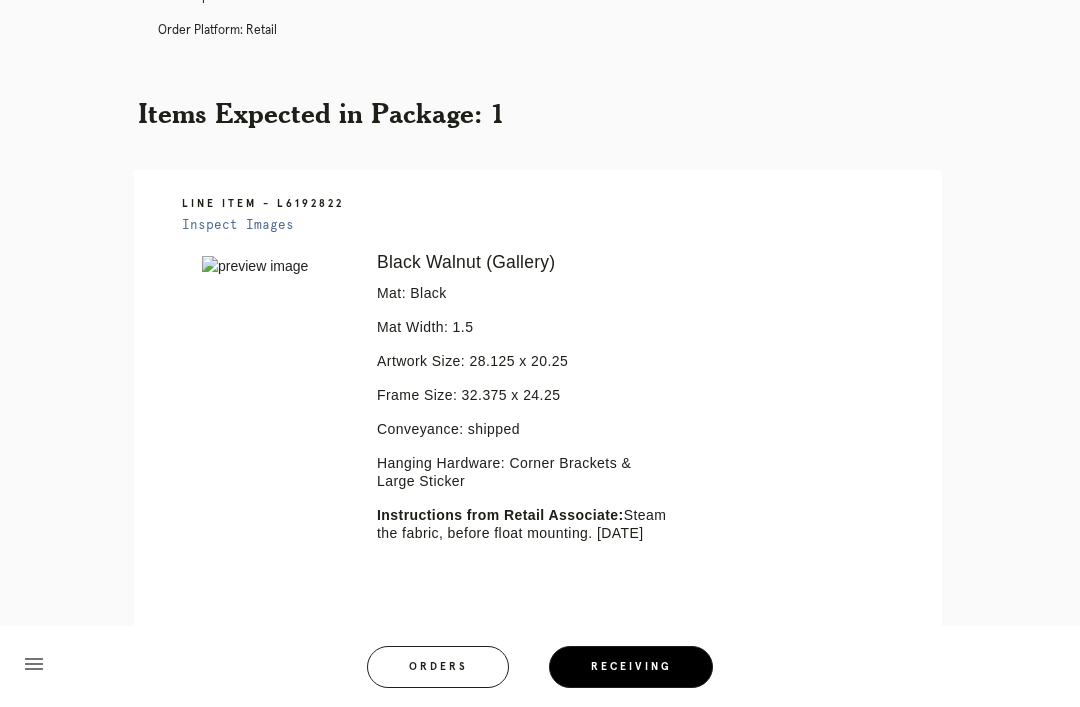 scroll, scrollTop: 358, scrollLeft: 0, axis: vertical 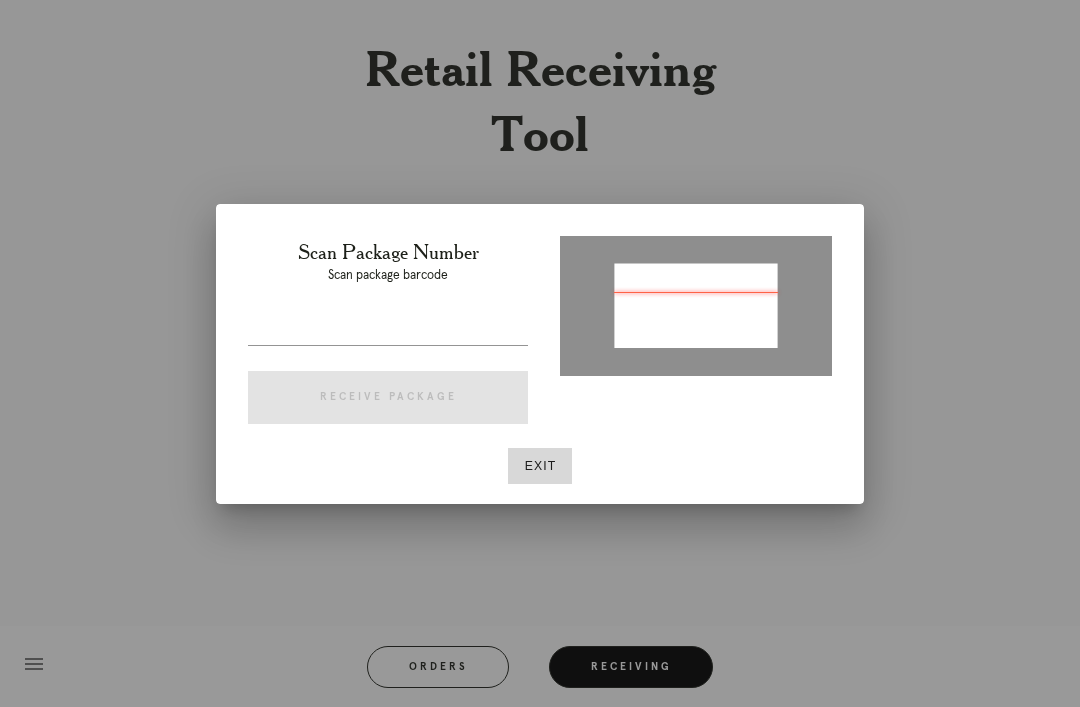 type on "P515998697518855" 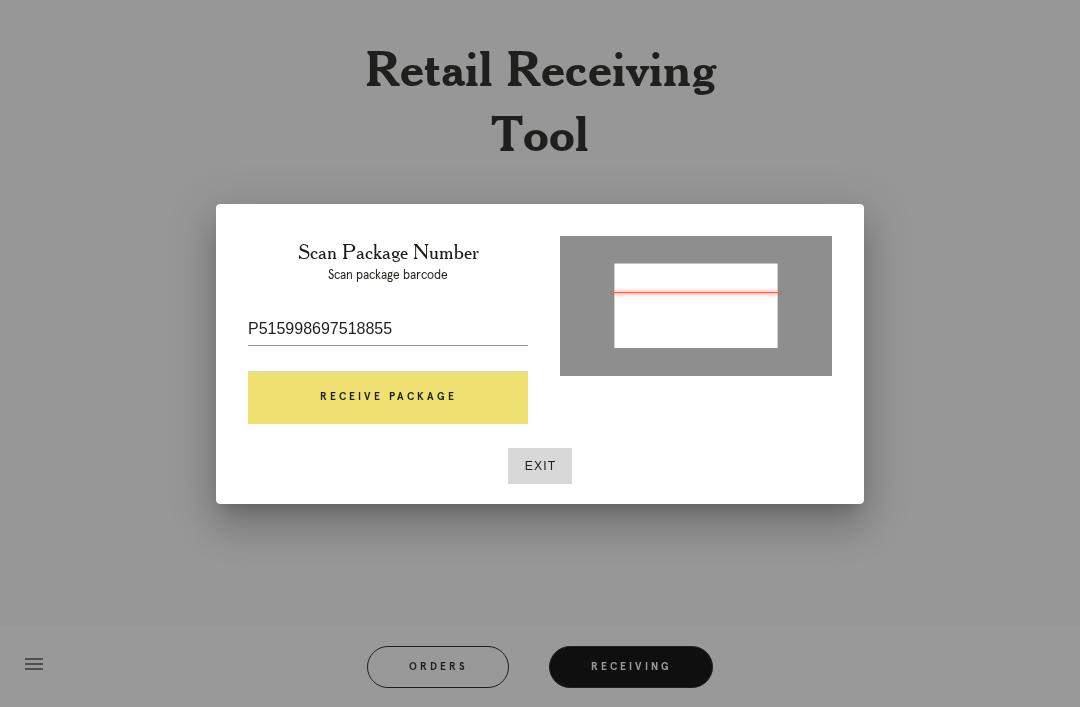 click on "Receive Package" at bounding box center [388, 398] 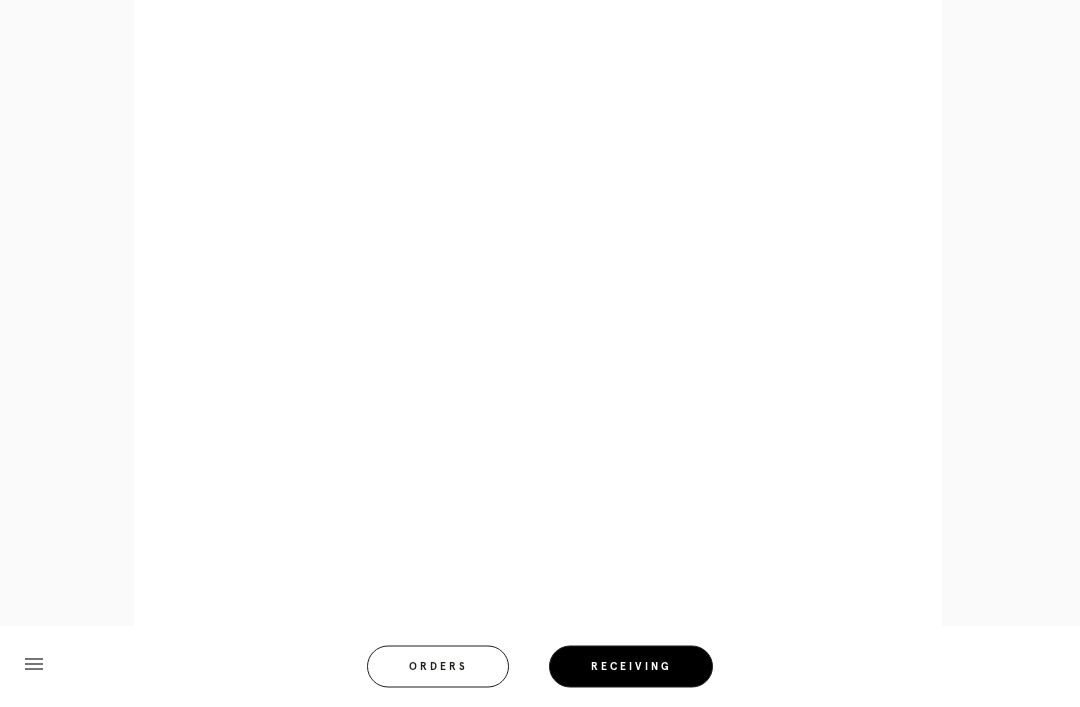 scroll, scrollTop: 928, scrollLeft: 0, axis: vertical 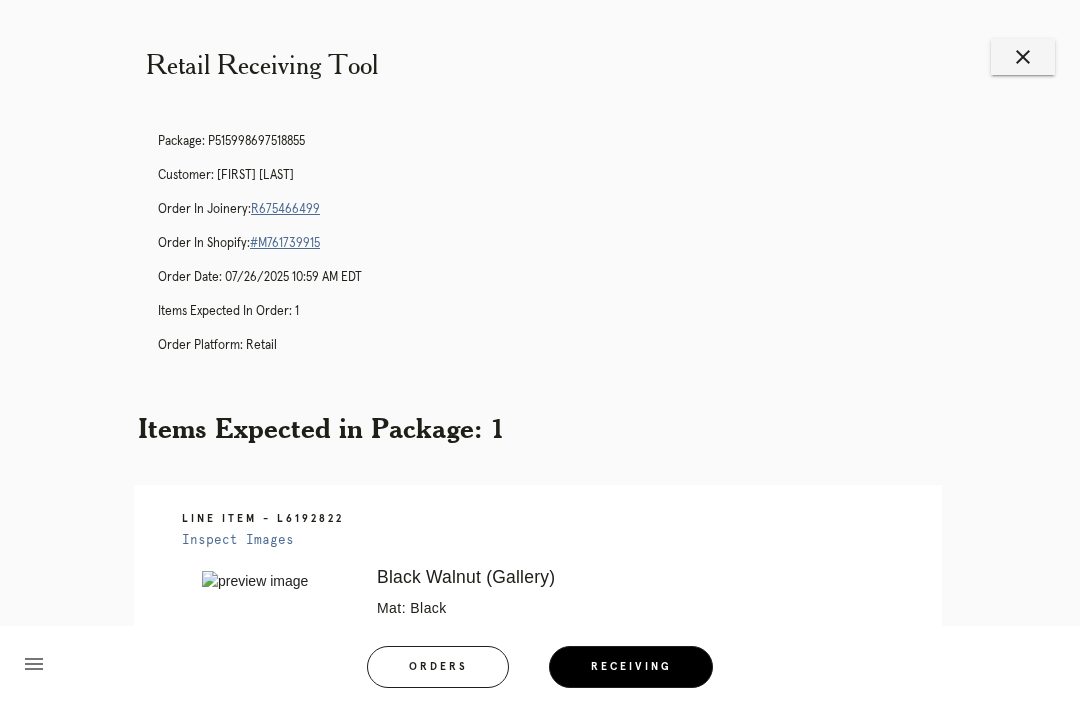 click on "menu
Orders
Receiving
Logged in as:   [EMAIL]   [CITY]
Logout" at bounding box center [540, 673] 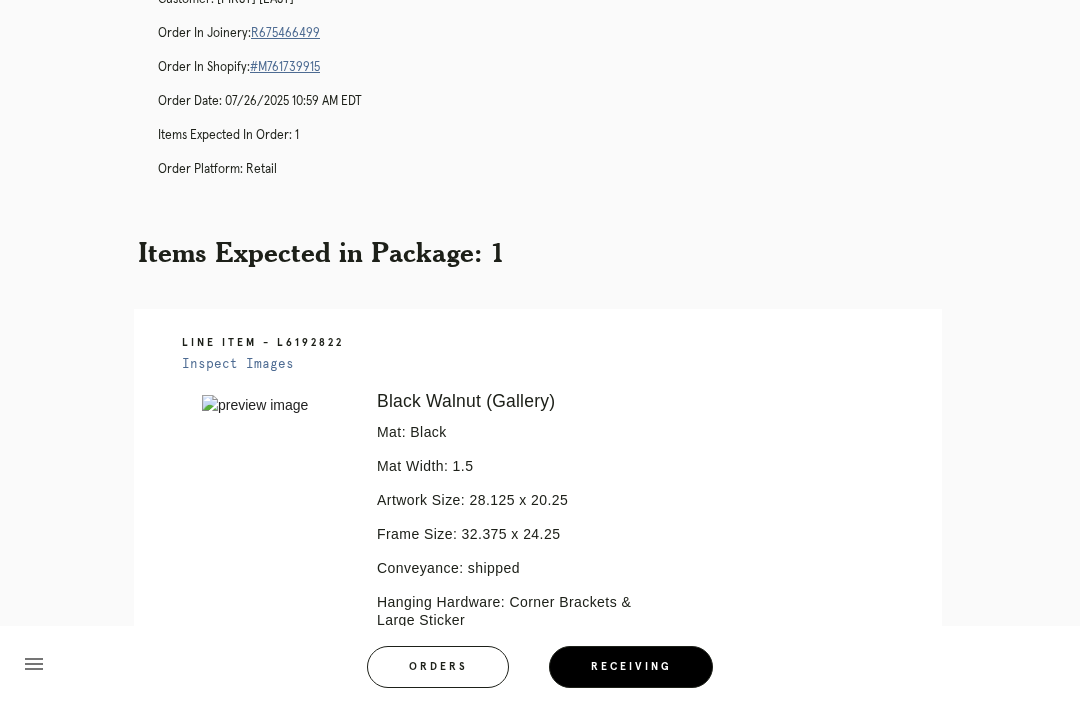 scroll, scrollTop: 392, scrollLeft: 0, axis: vertical 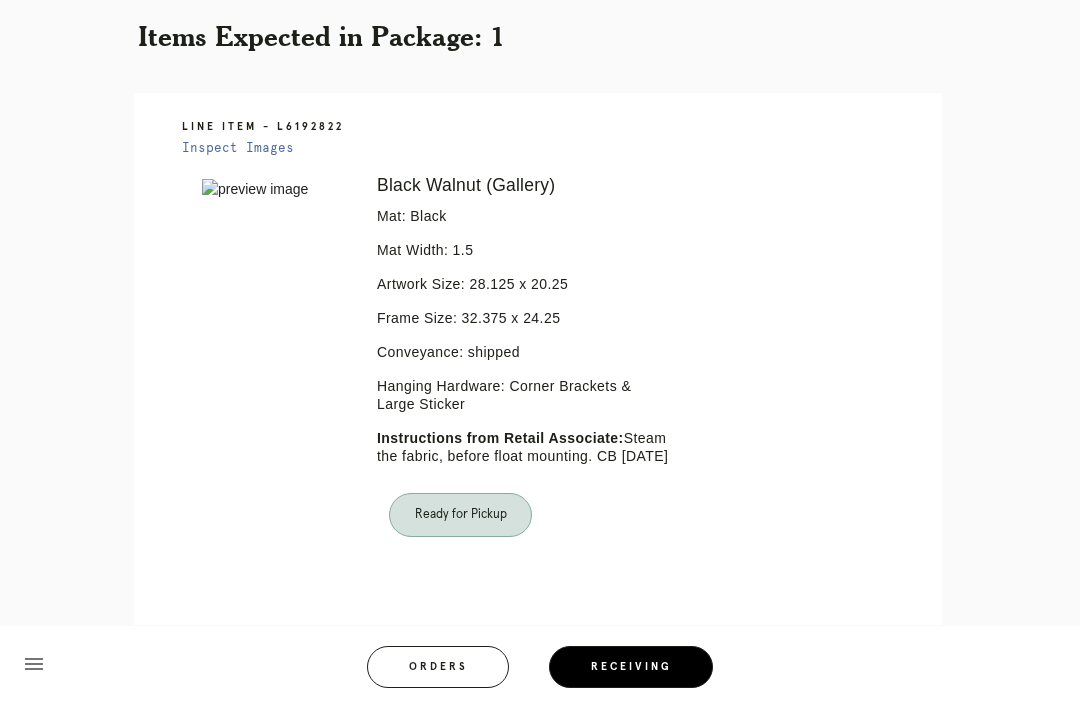 click on "menu
Orders
Receiving
Logged in as:   [EMAIL]   [CITY]
Logout" at bounding box center [540, 673] 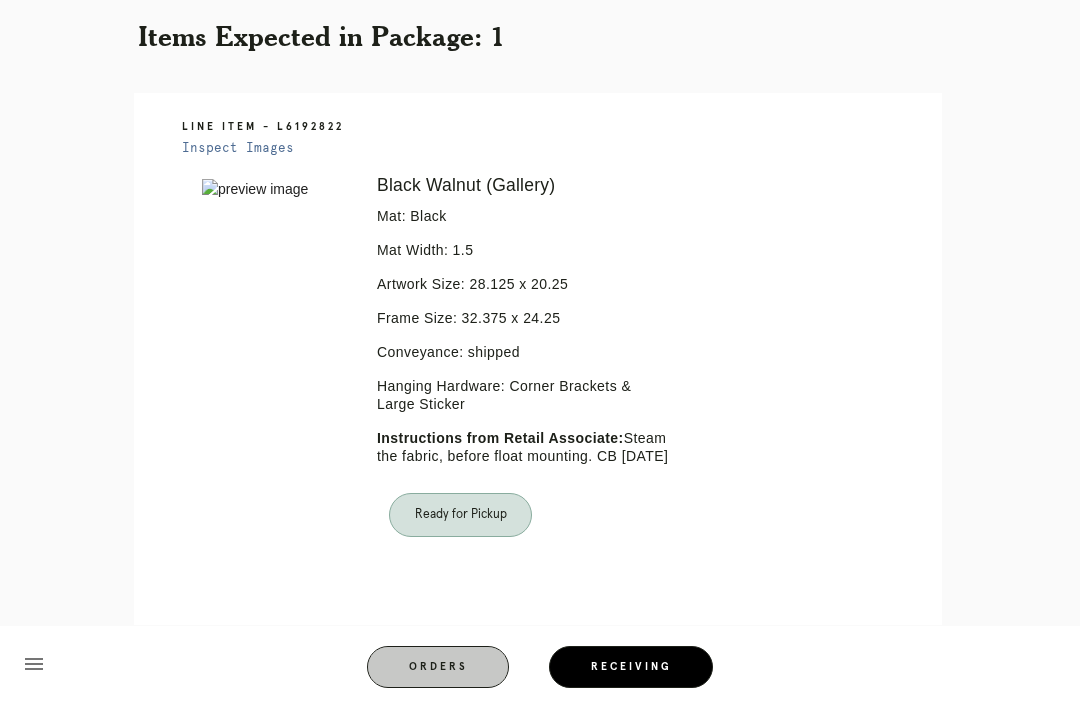 scroll, scrollTop: 0, scrollLeft: 0, axis: both 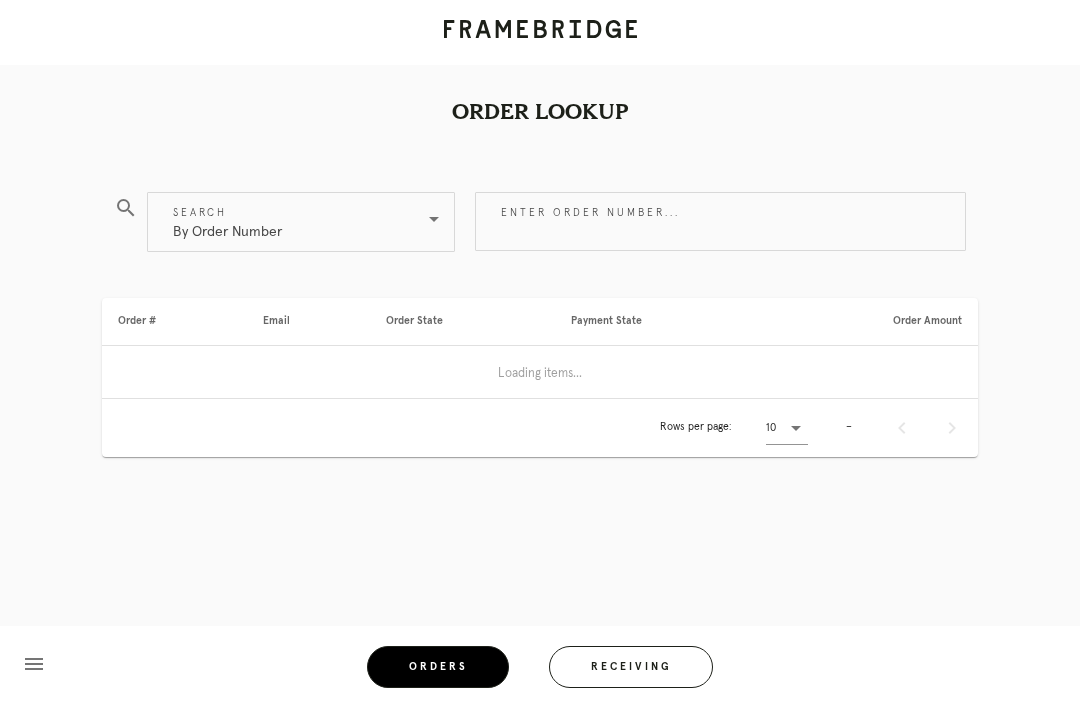 click on "Receiving" at bounding box center [631, 667] 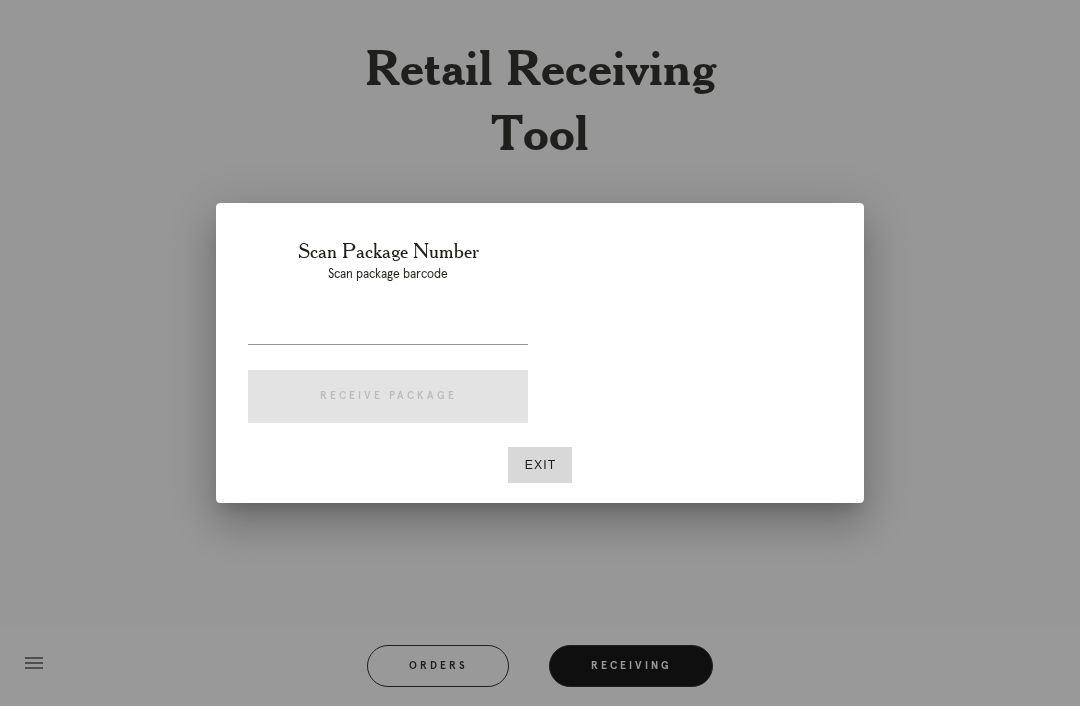 scroll, scrollTop: 64, scrollLeft: 0, axis: vertical 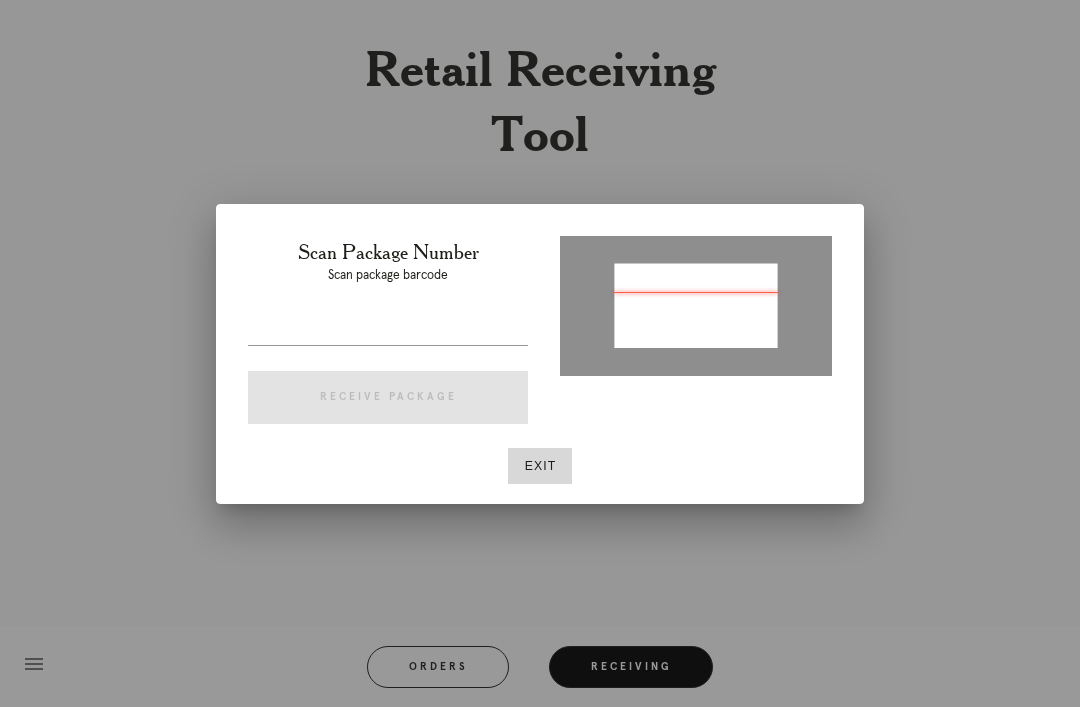 type on "P355692762638539" 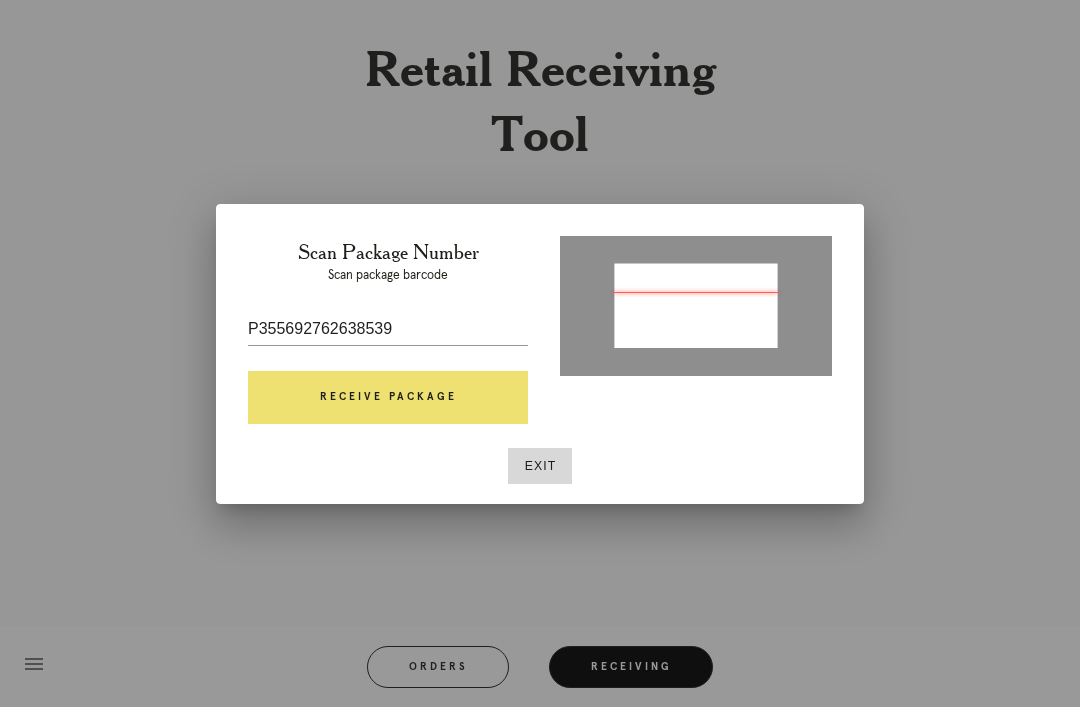 click on "Receive Package" at bounding box center [388, 398] 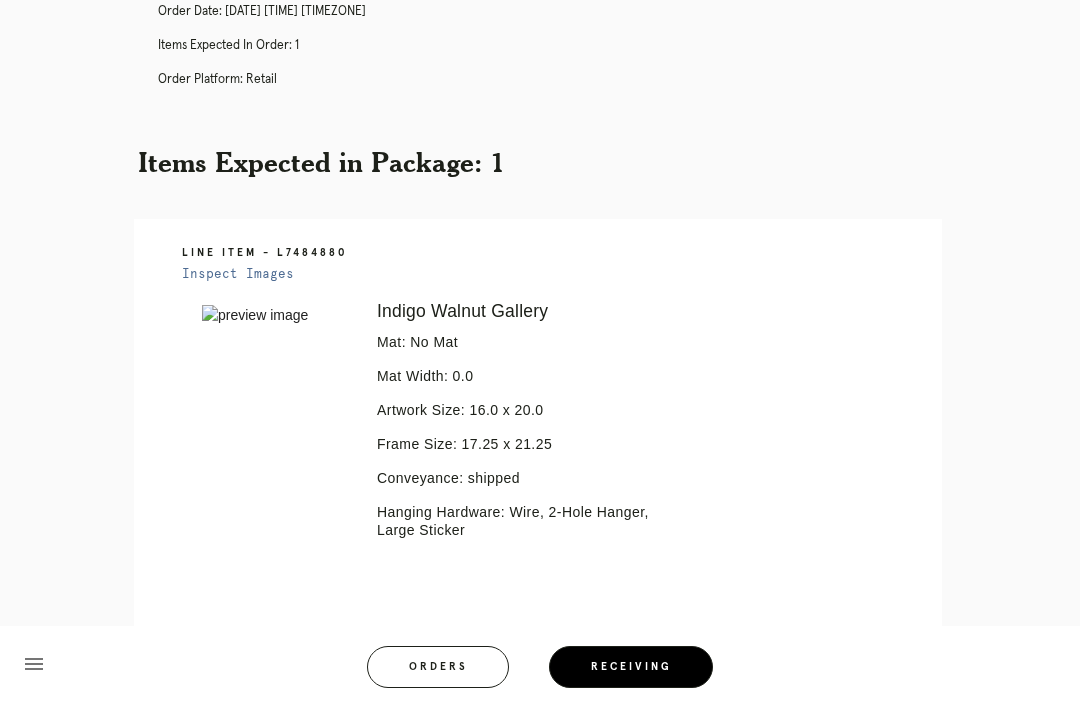 scroll, scrollTop: 382, scrollLeft: 0, axis: vertical 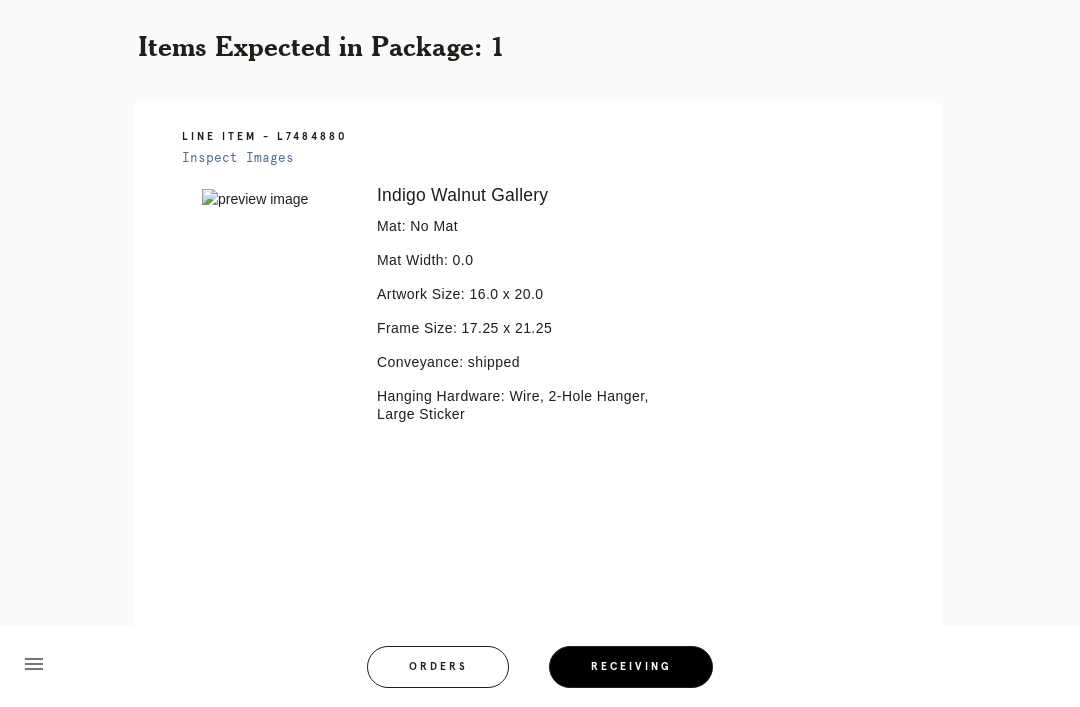 click at bounding box center [532, 559] 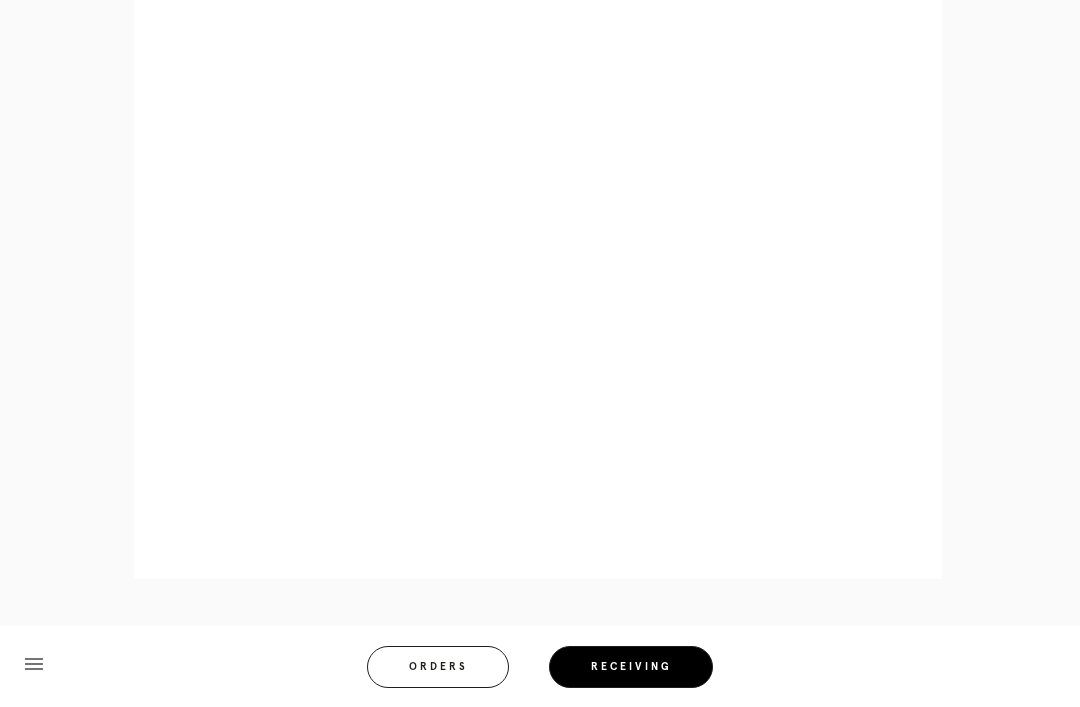 scroll, scrollTop: 858, scrollLeft: 0, axis: vertical 